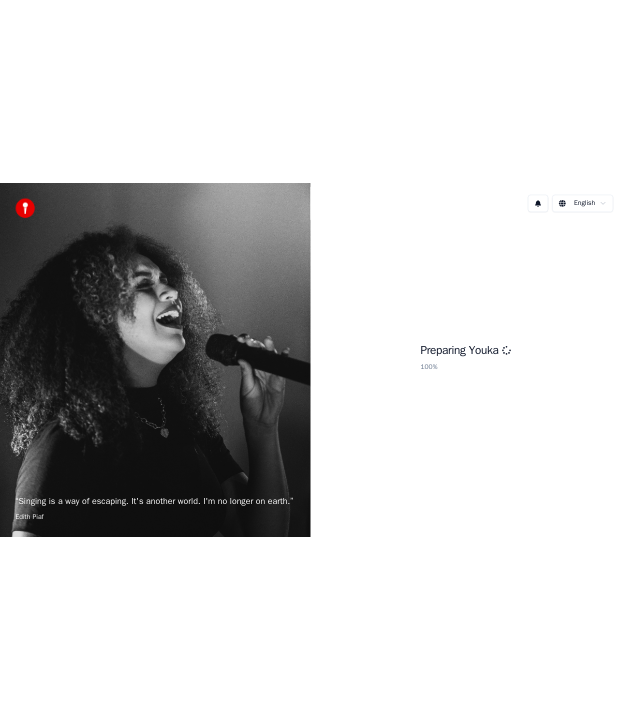 scroll, scrollTop: 0, scrollLeft: 0, axis: both 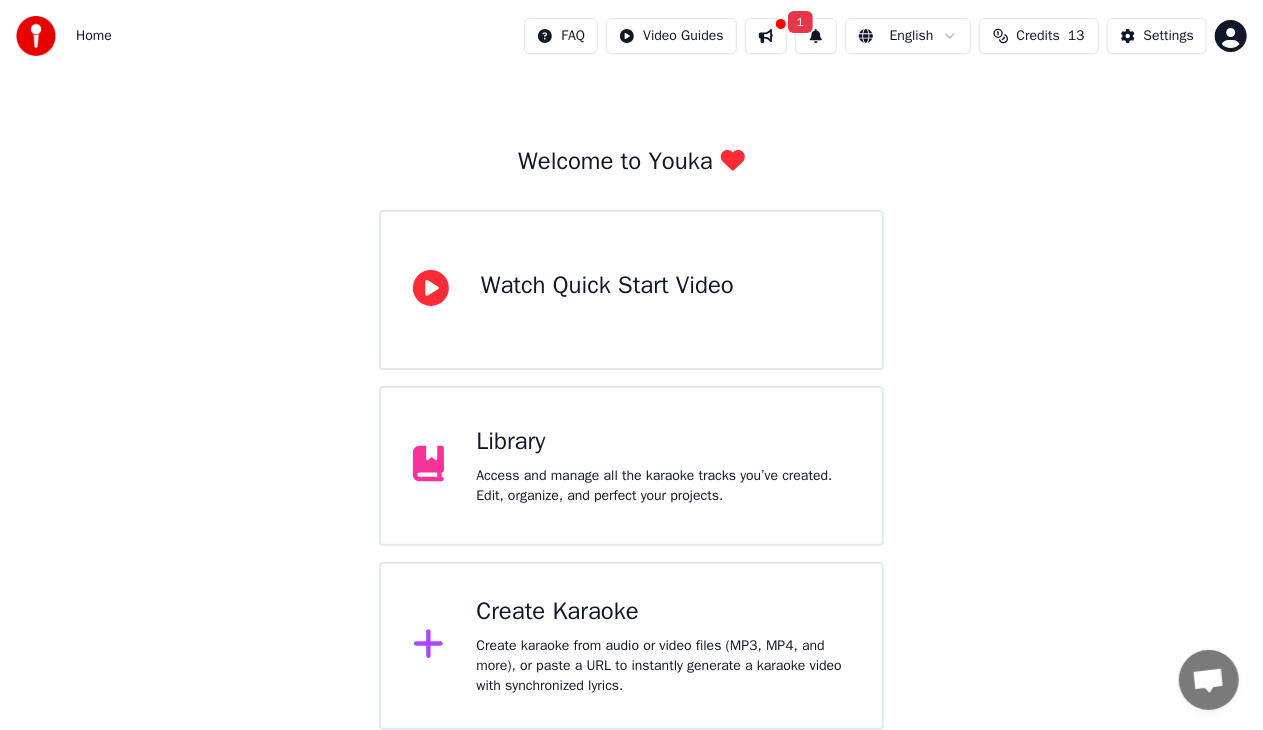 click on "Create Karaoke" at bounding box center (663, 612) 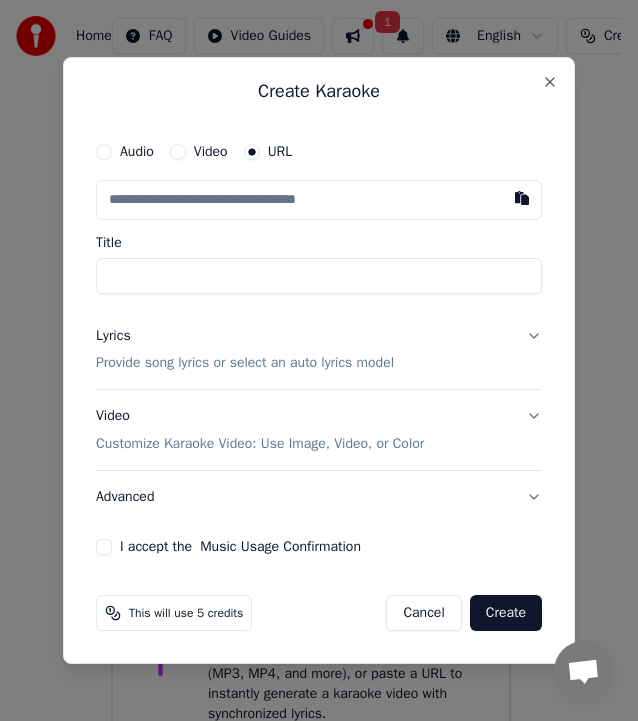 click on "Title" at bounding box center (319, 276) 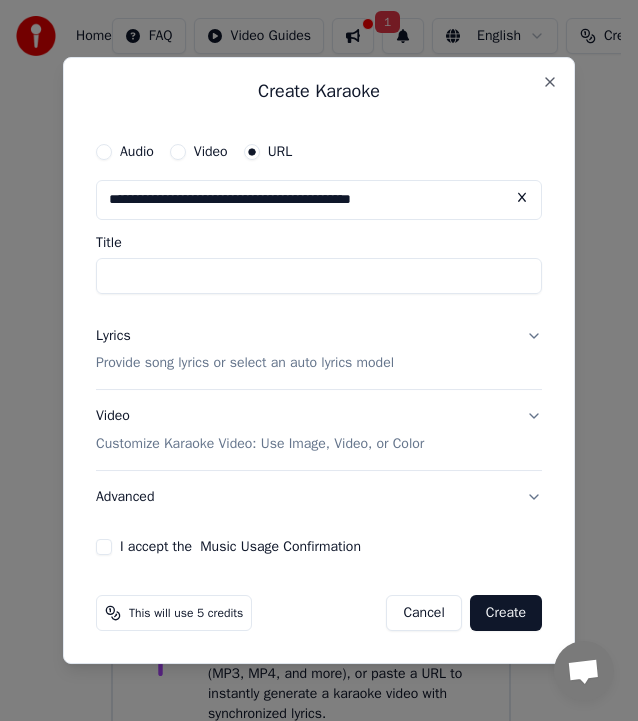 click on "Title" at bounding box center (319, 276) 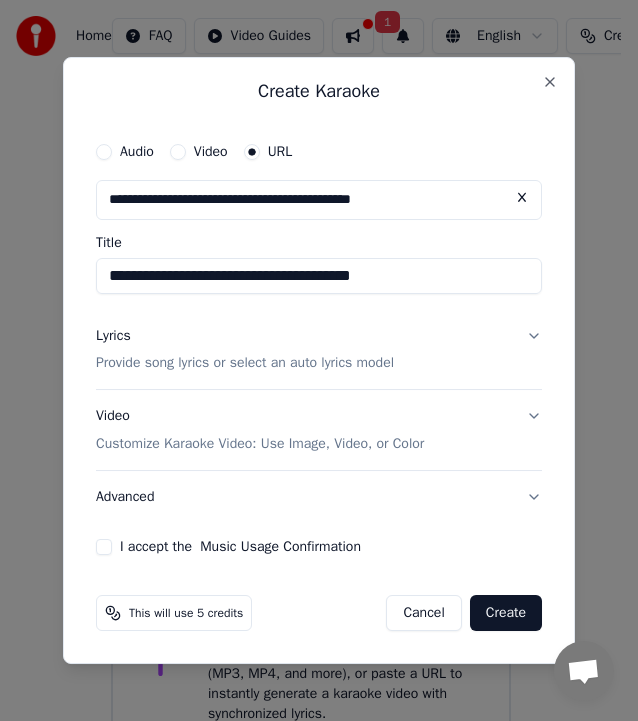 click on "**********" at bounding box center [319, 276] 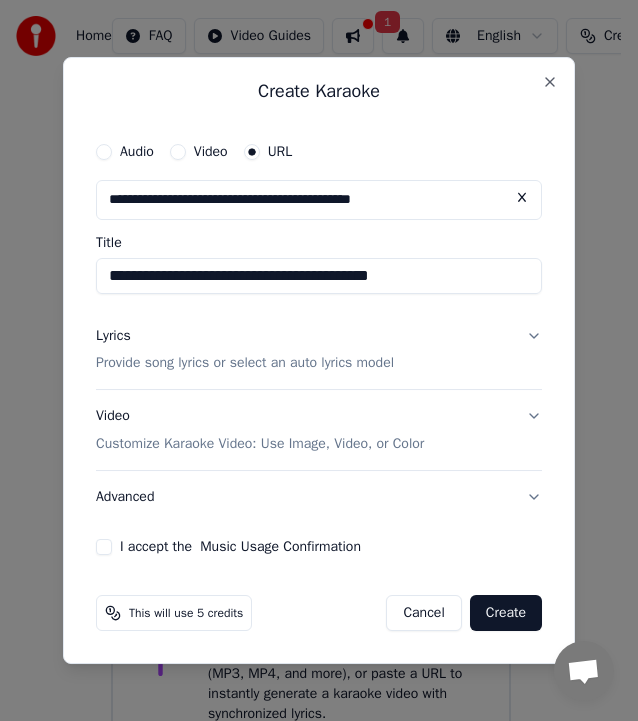 type on "**********" 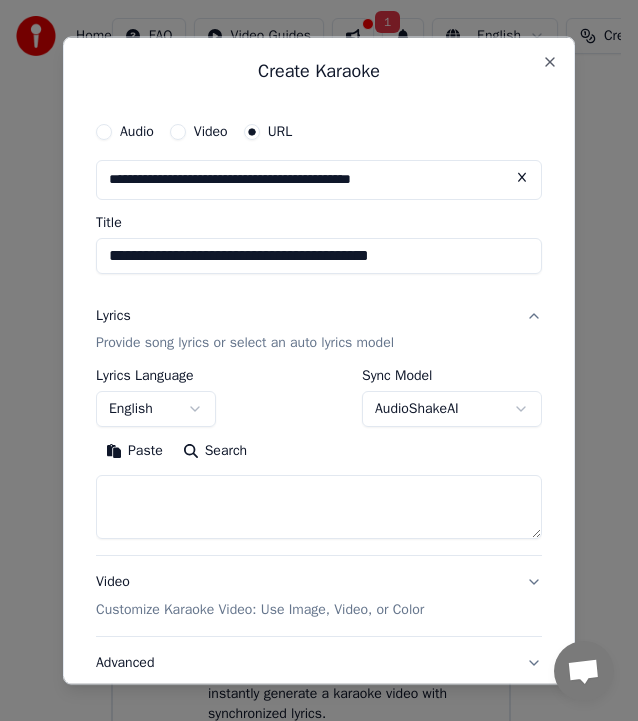 click at bounding box center [319, 507] 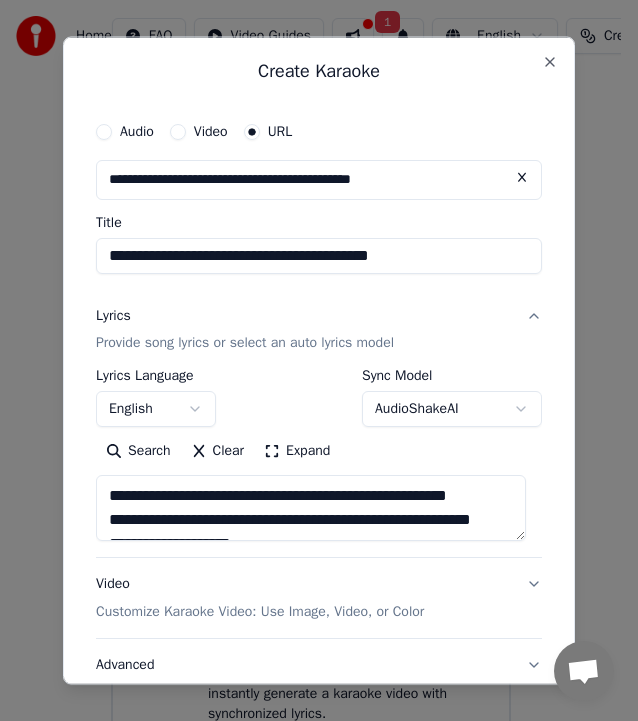 scroll, scrollTop: 951, scrollLeft: 0, axis: vertical 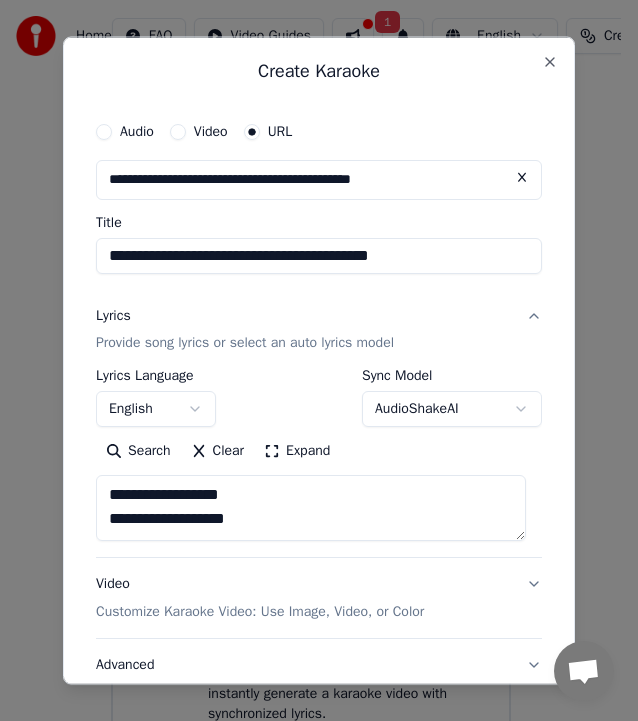 type on "**********" 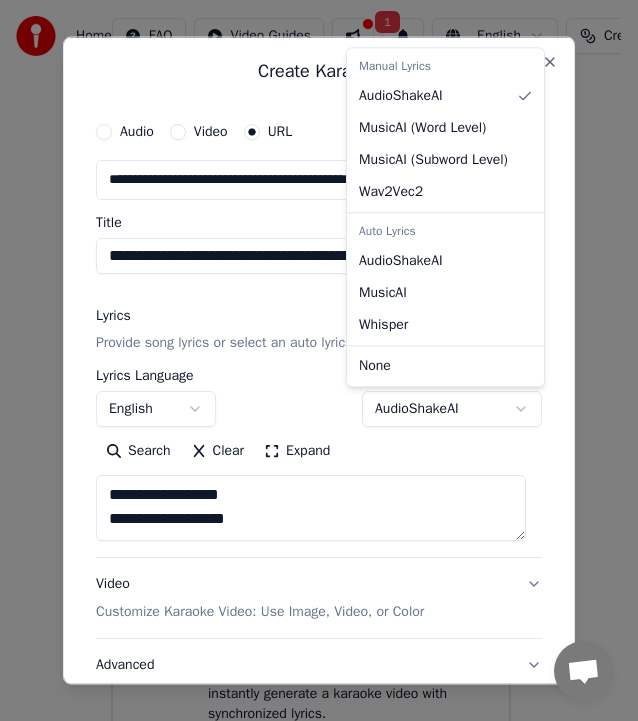 click on "**********" at bounding box center [310, 356] 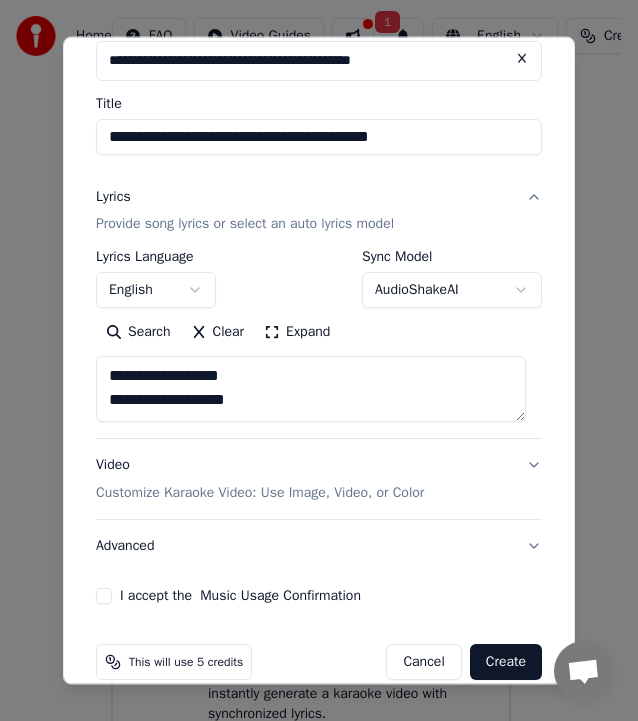 scroll, scrollTop: 144, scrollLeft: 0, axis: vertical 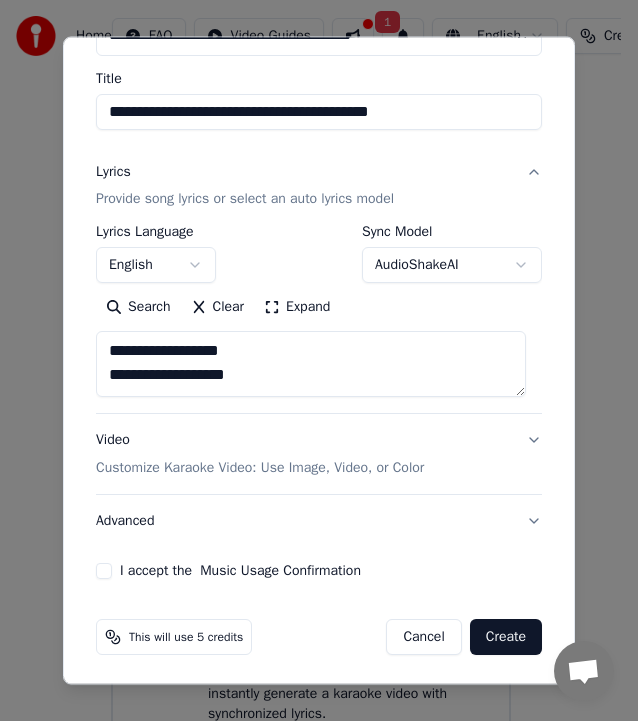click on "I accept the   Music Usage Confirmation" at bounding box center [104, 570] 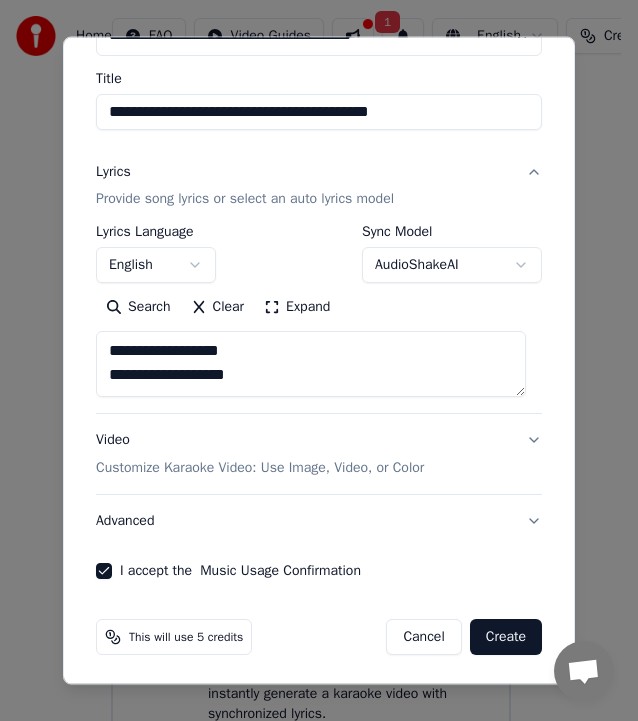 click on "Create" at bounding box center (506, 636) 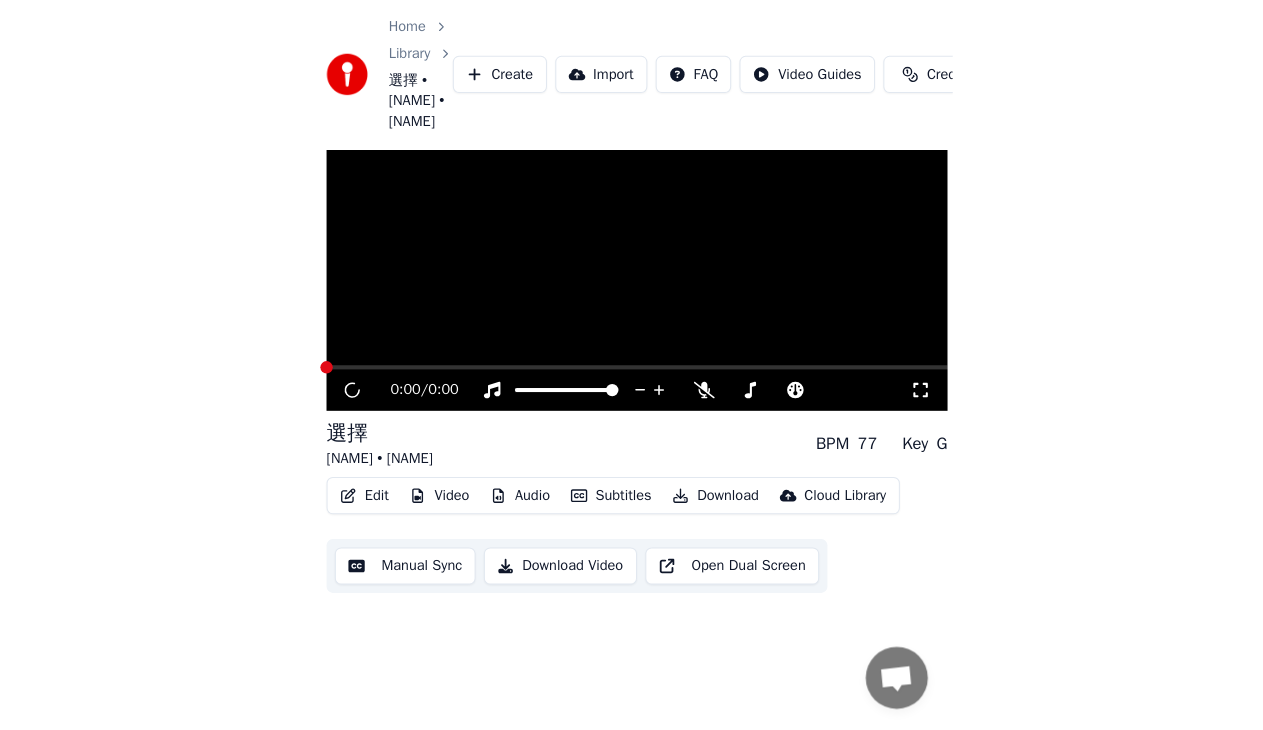 scroll, scrollTop: 10, scrollLeft: 0, axis: vertical 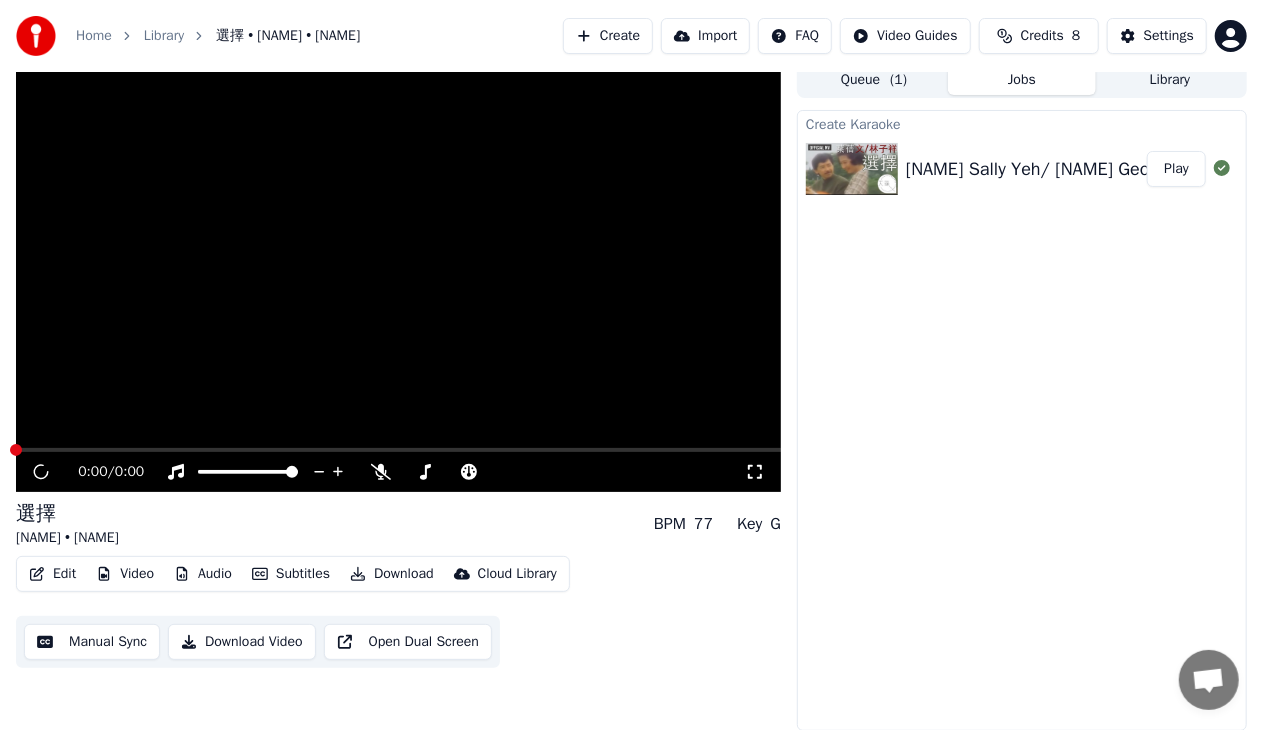 click on "Edit Video Audio Subtitles Download Cloud Library Manual Sync Download Video Open Dual Screen" at bounding box center (398, 612) 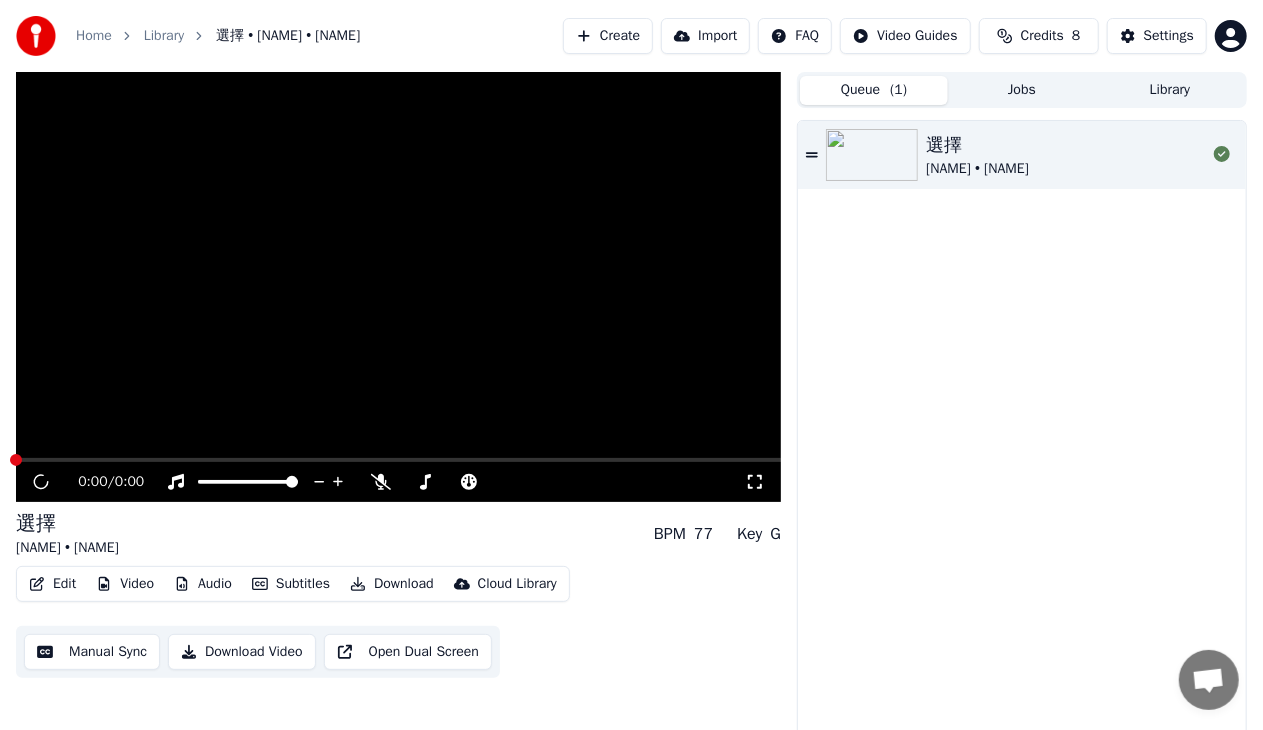 click on "Queue ( 1 )" at bounding box center (874, 90) 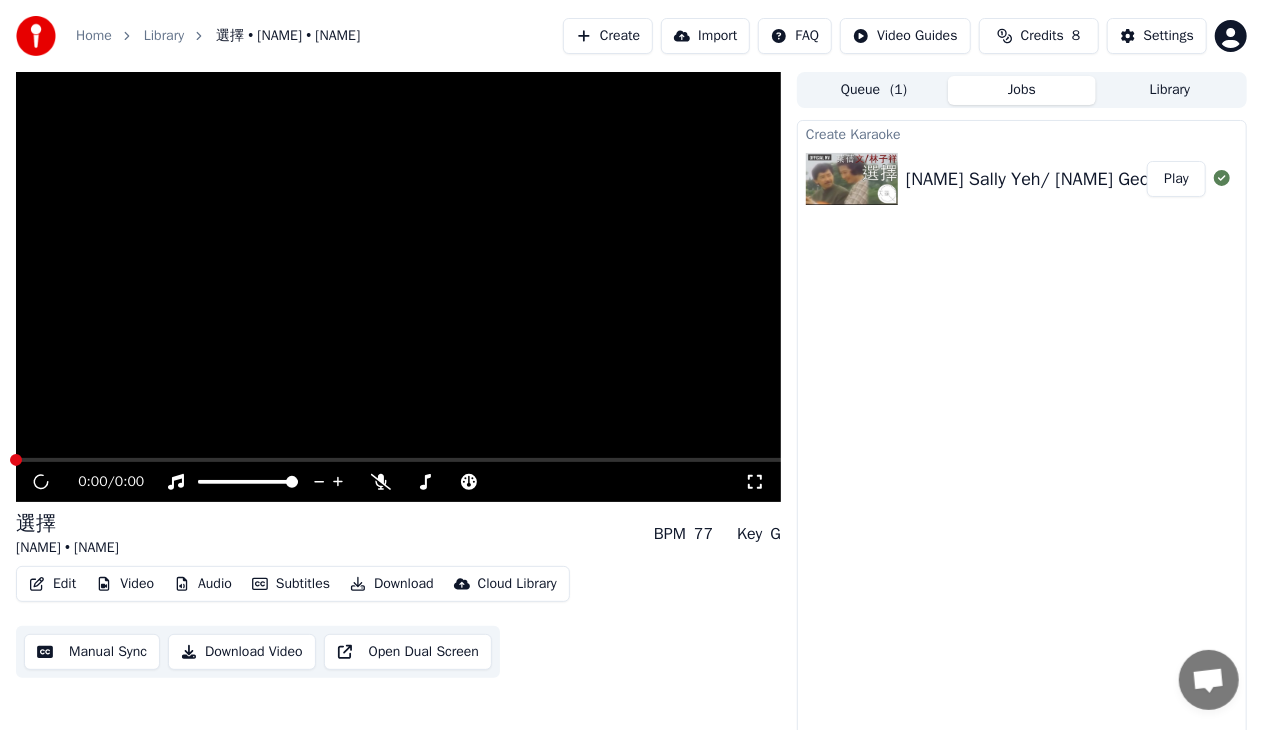 click on "Jobs" at bounding box center (1022, 90) 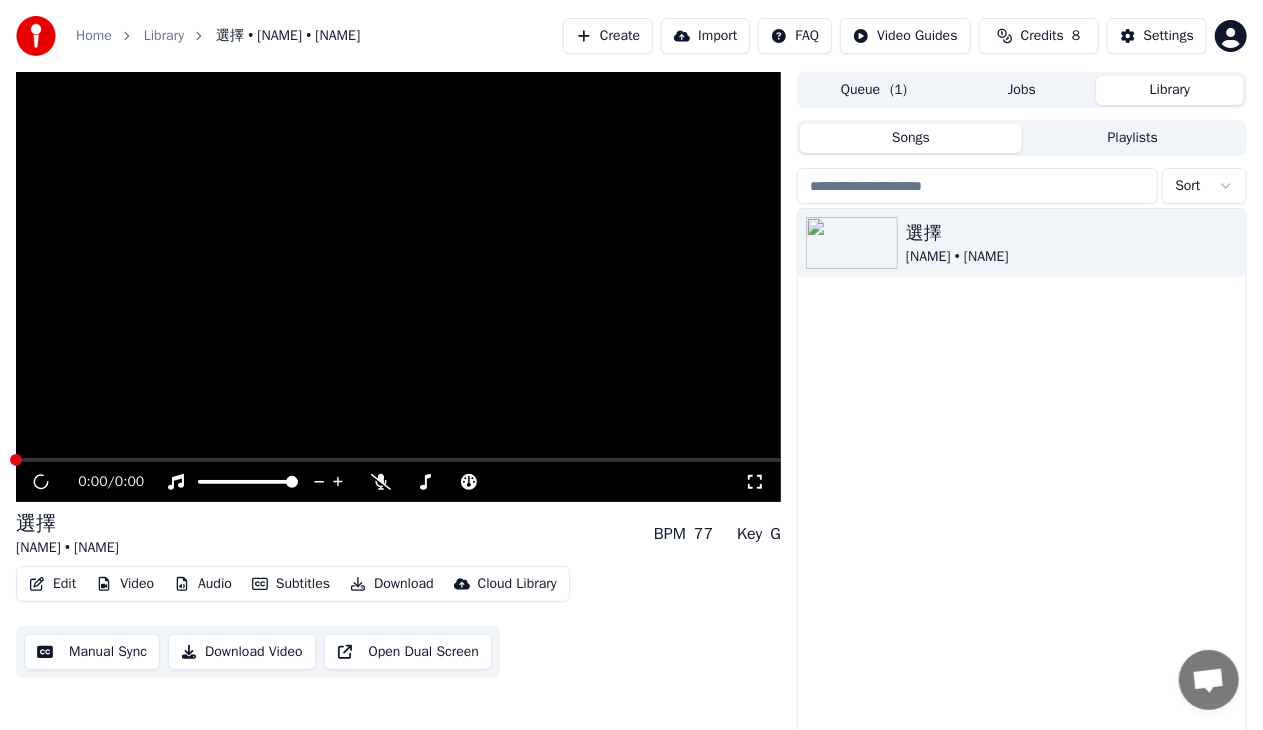 click on "Library" at bounding box center (1170, 90) 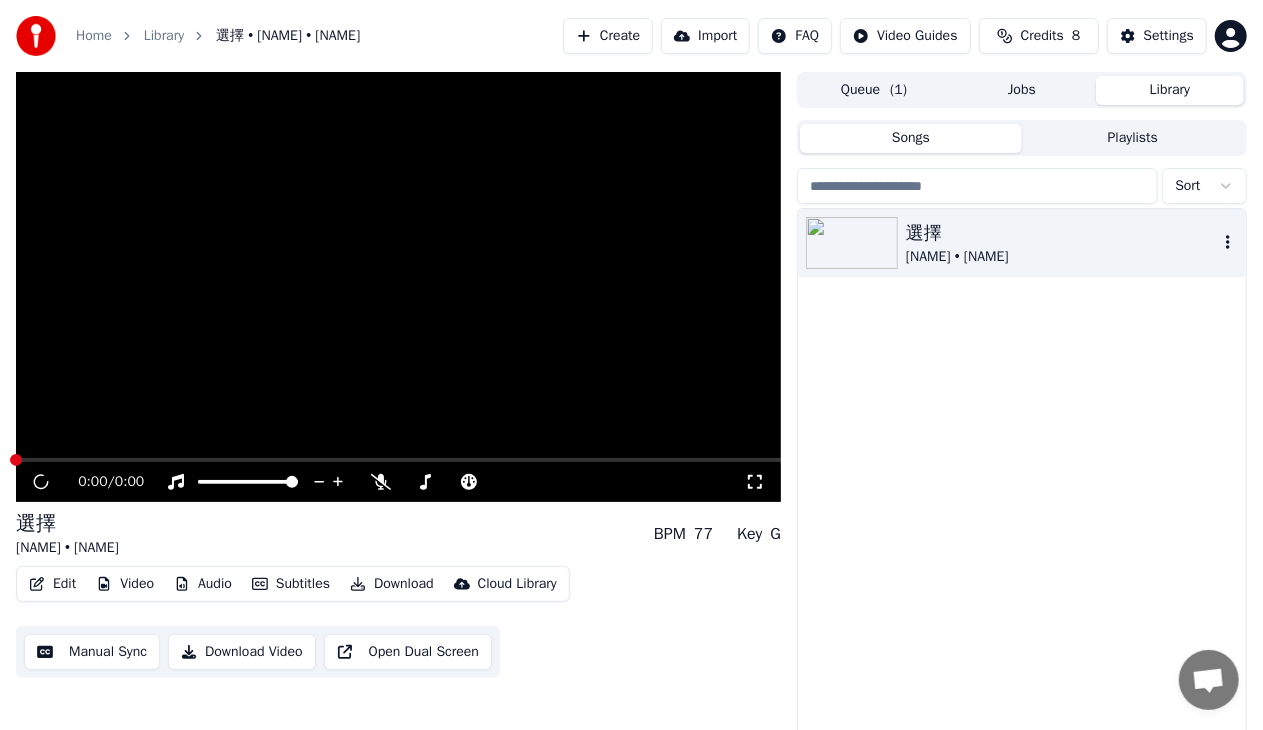 click on "選擇 葉蒨文 • 林子祥" at bounding box center [1022, 243] 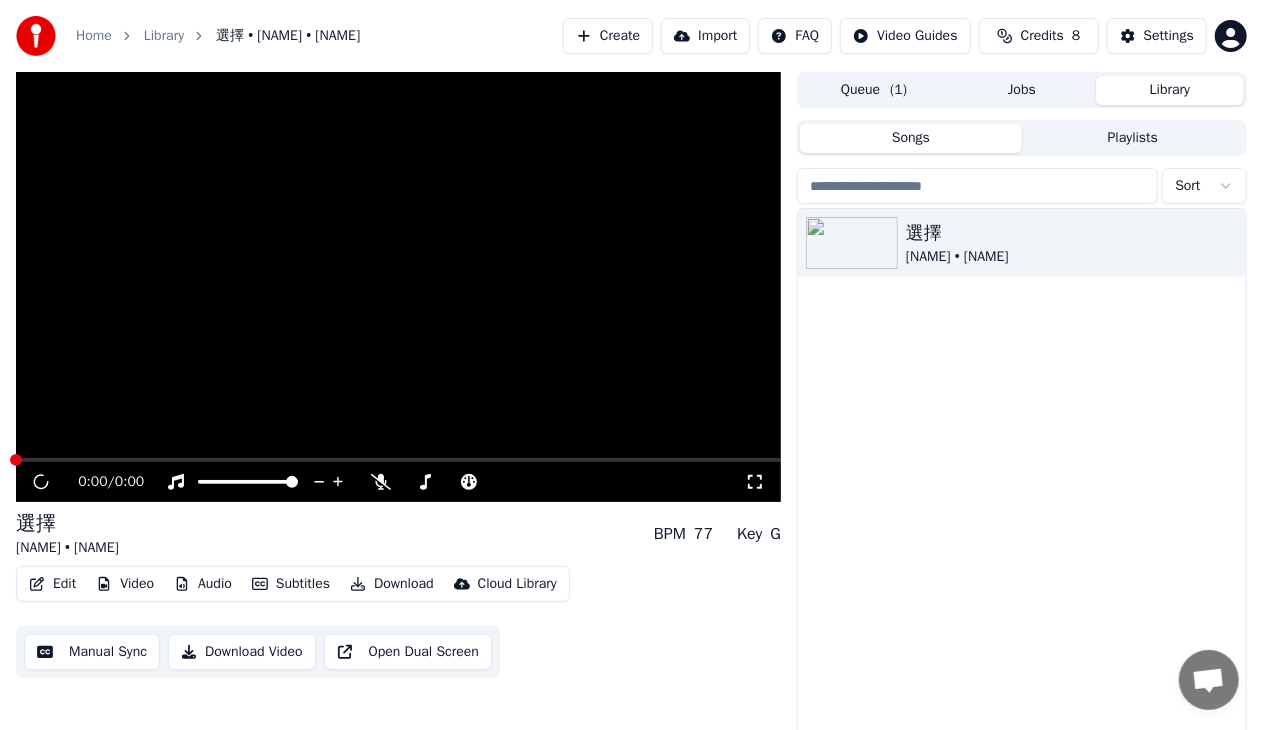 click on "選擇 葉蒨文 • 林子祥" at bounding box center [1022, 482] 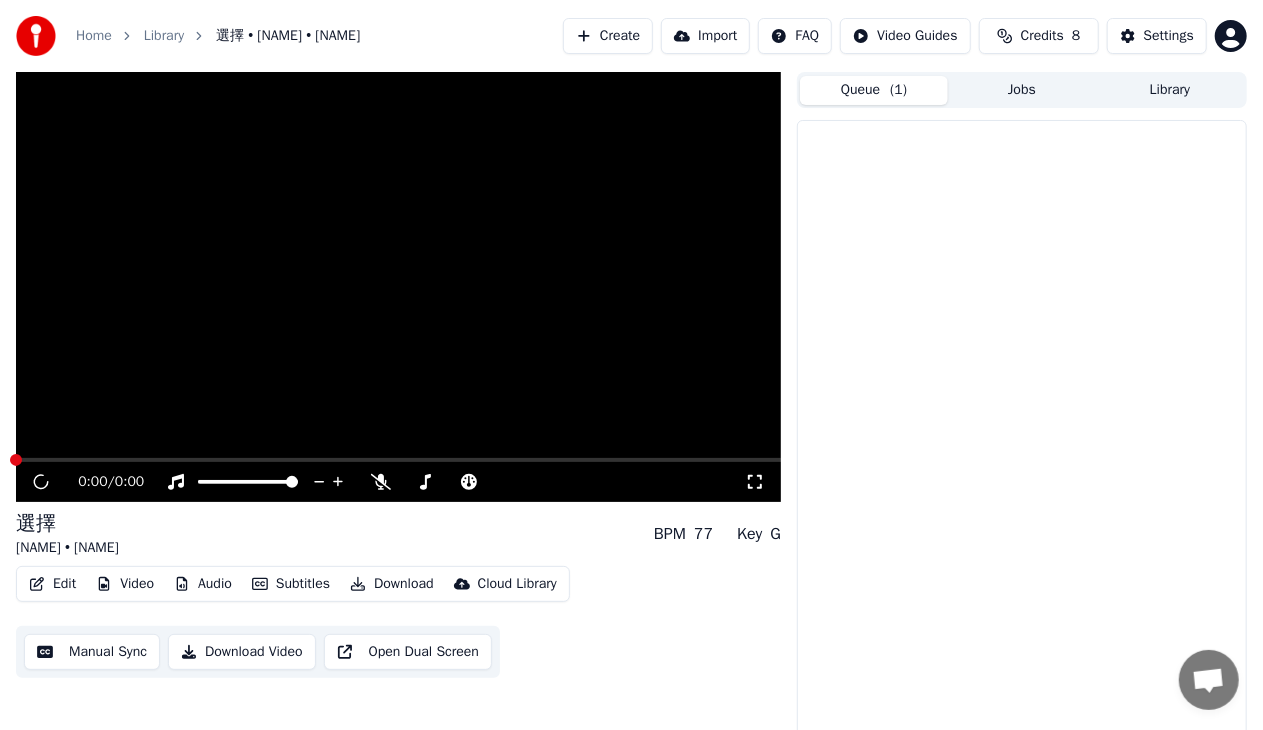 click on "( 1 )" at bounding box center (898, 90) 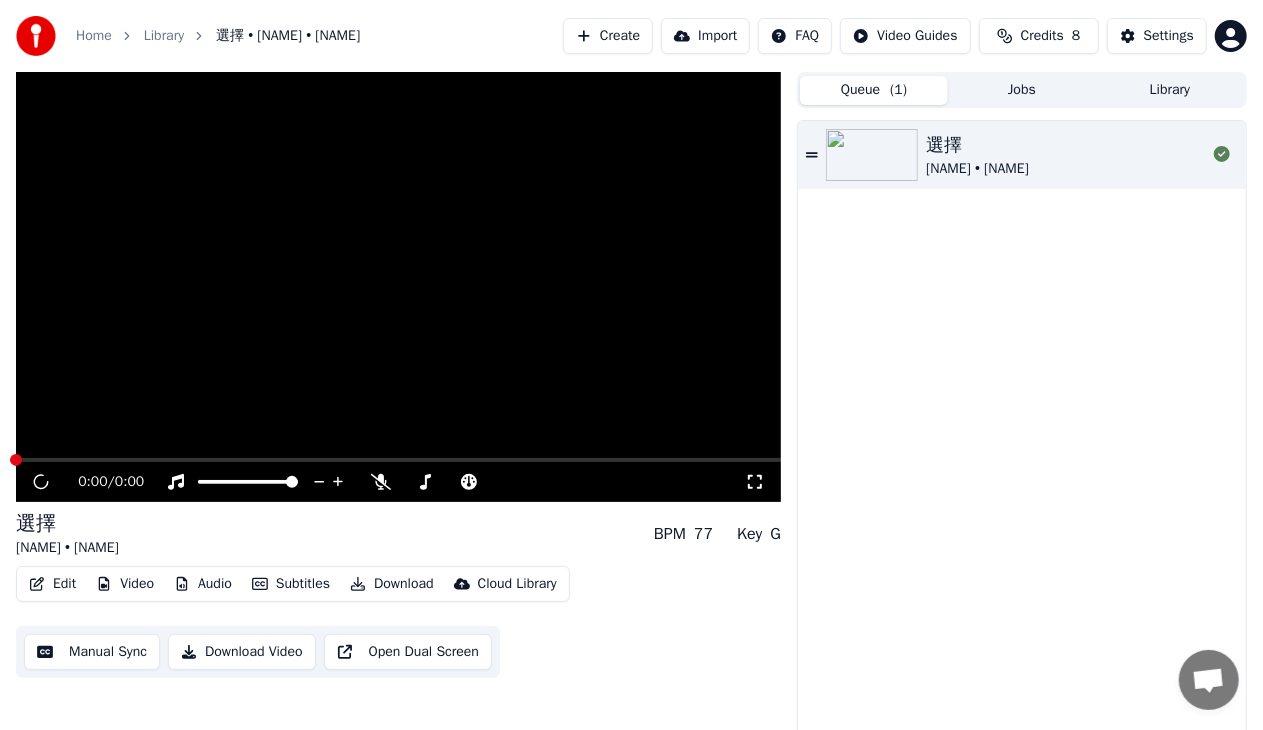 click on "選擇 葉蒨文 • 林子祥" at bounding box center (1022, 430) 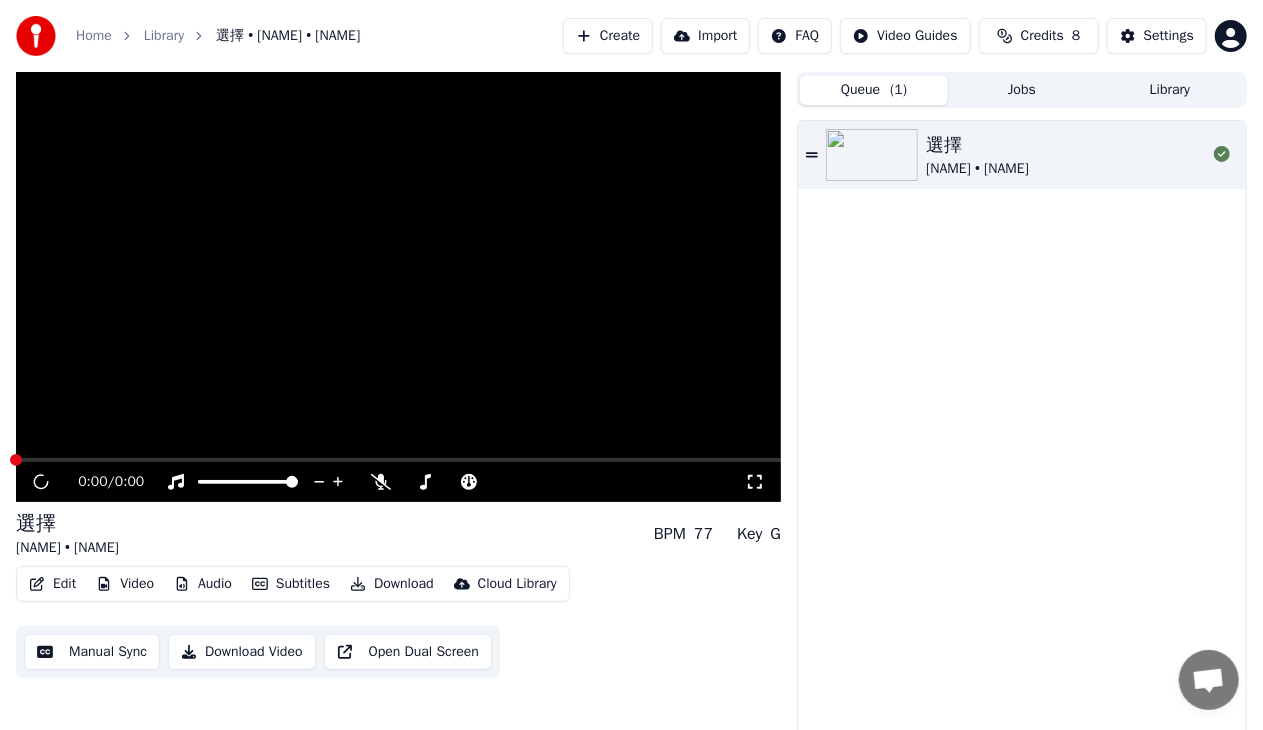 click on "Subtitles" at bounding box center (291, 584) 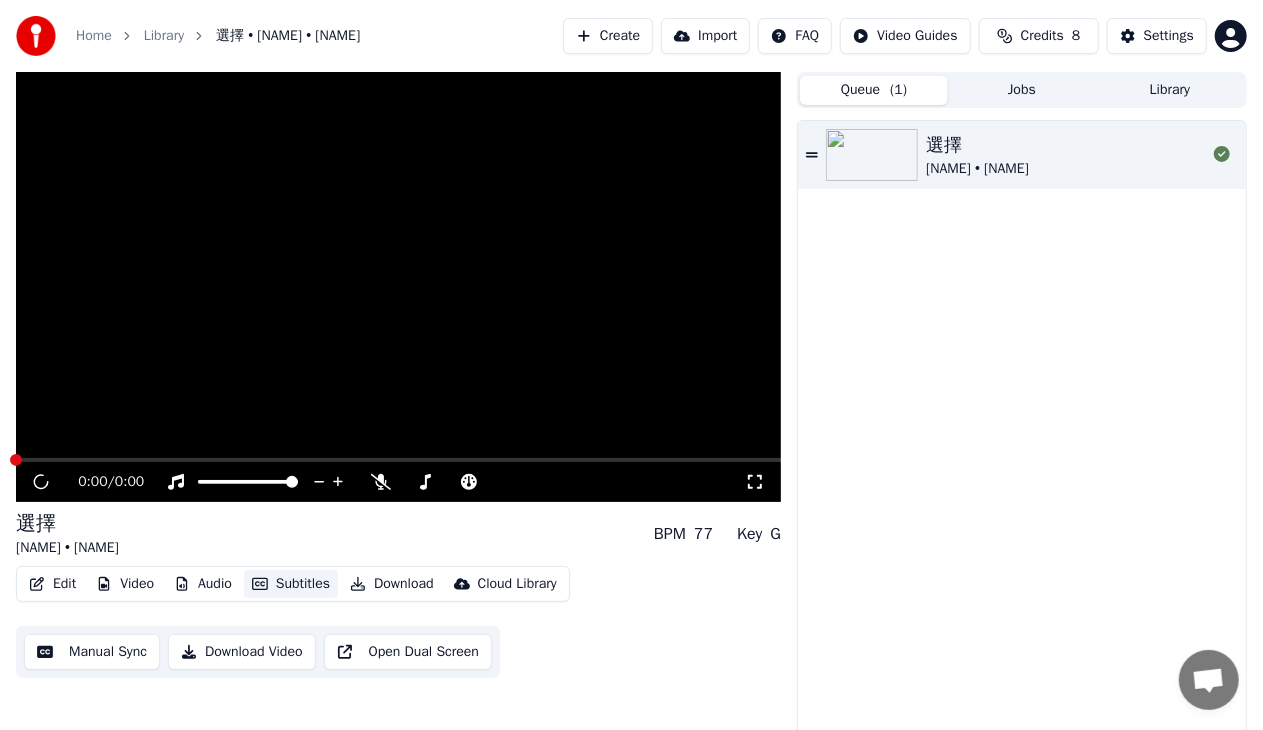 click on "Subtitles" at bounding box center [291, 584] 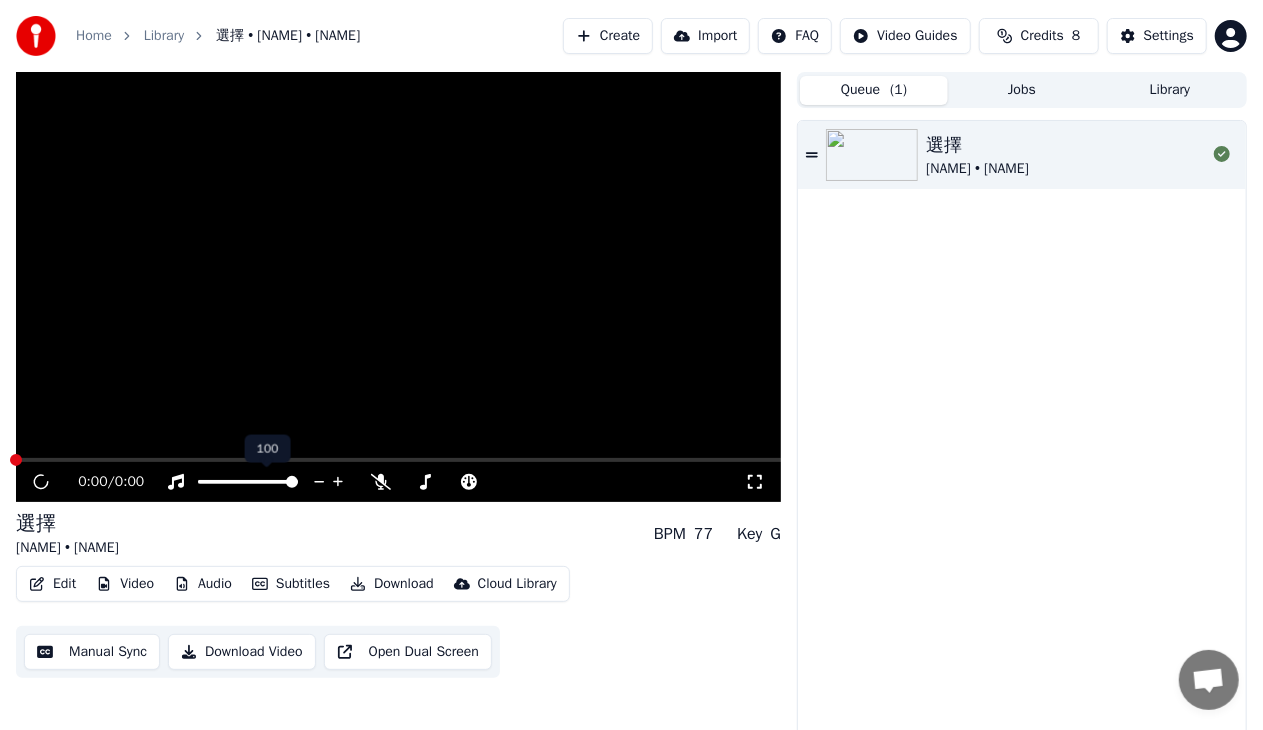 click on "0:00  /  0:00" at bounding box center [398, 482] 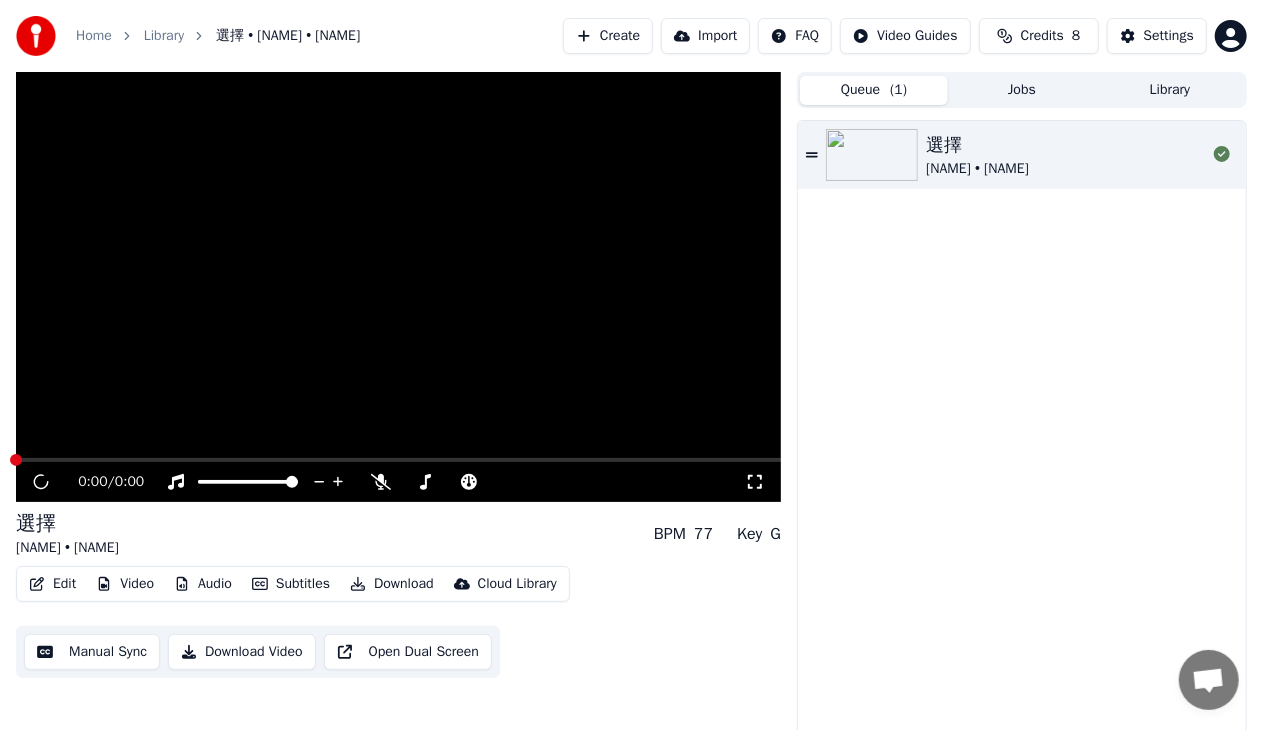 click on "0:00  /  0:00" at bounding box center (398, 482) 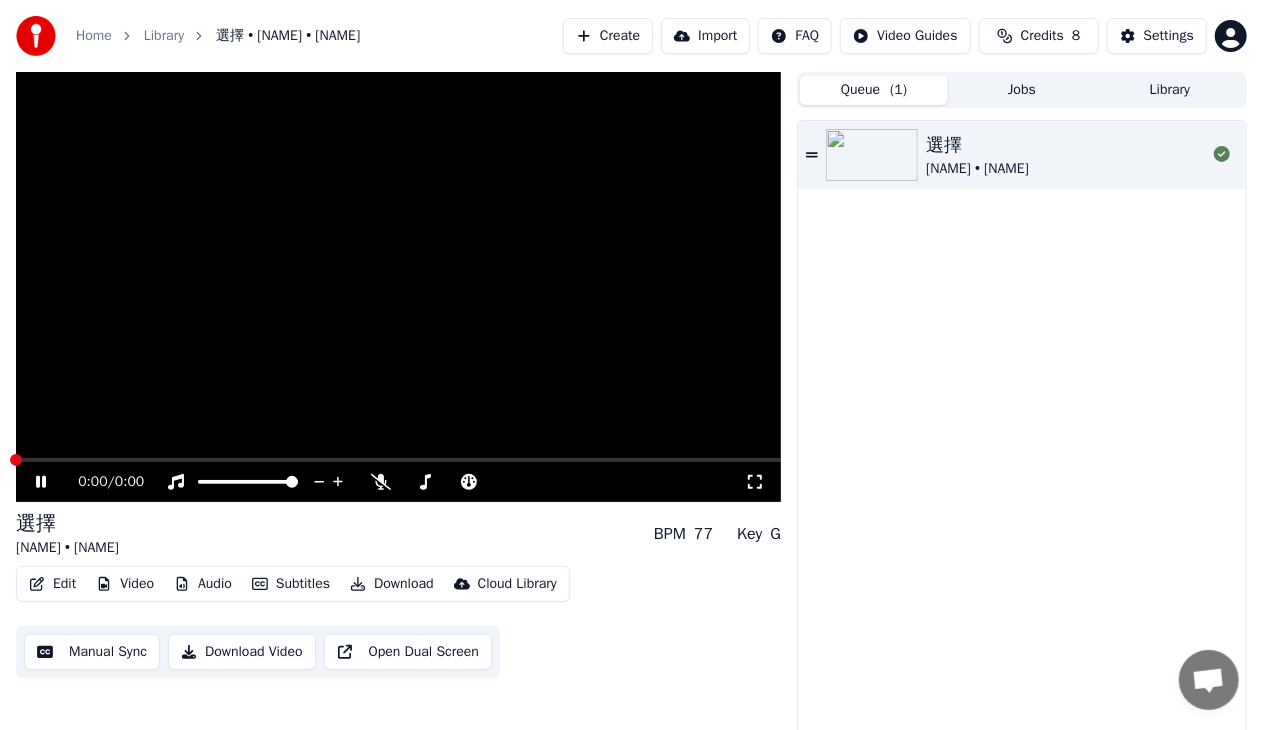 click at bounding box center (398, 287) 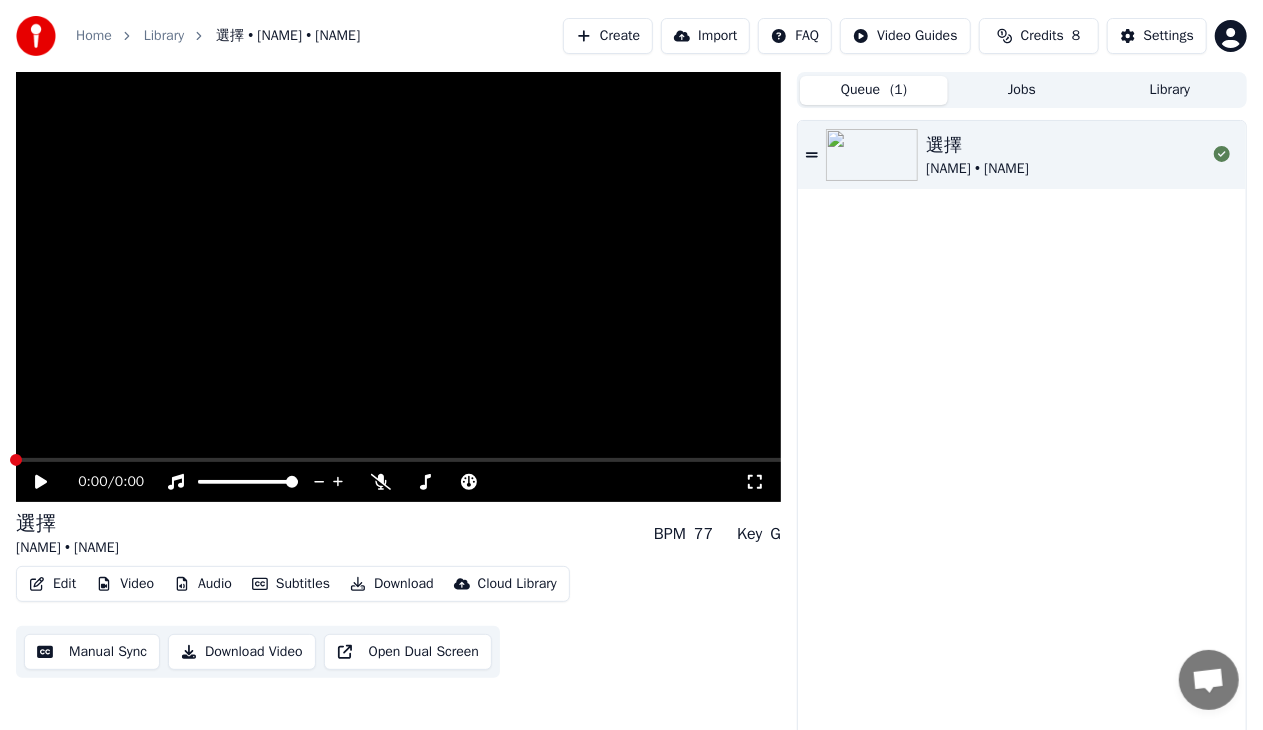 click 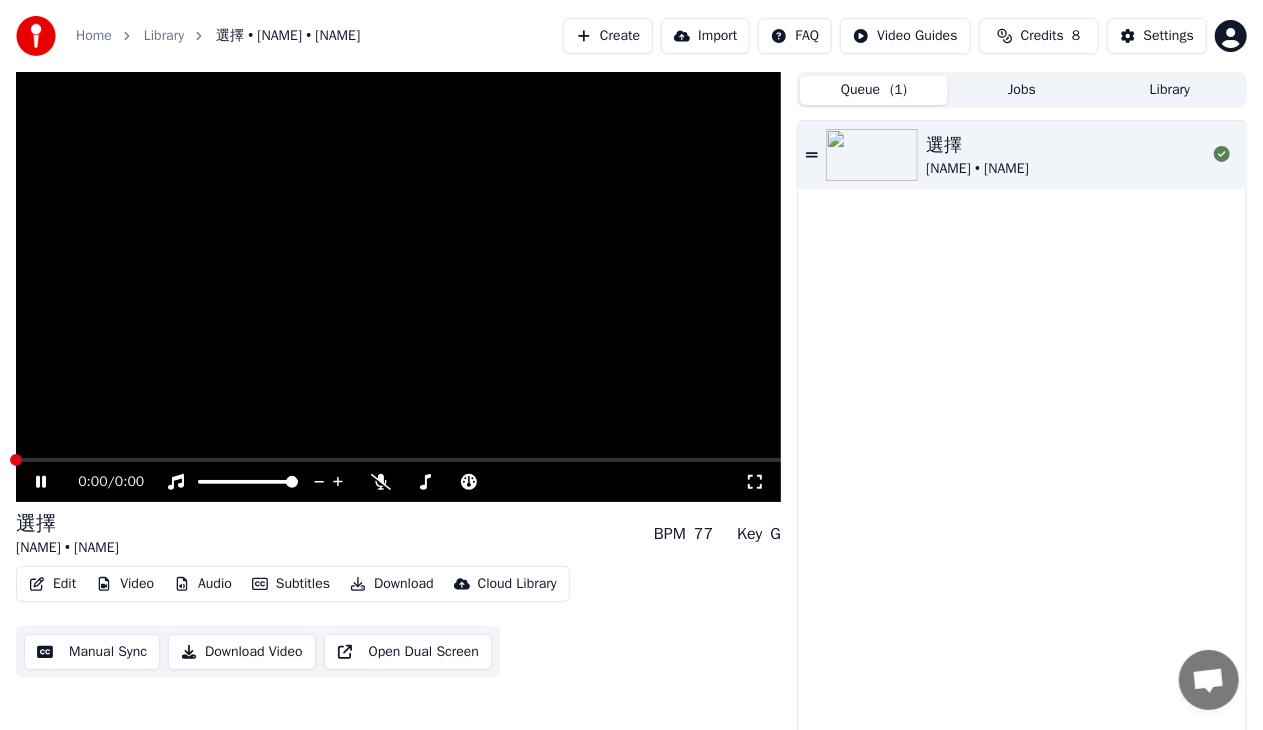 click on "選擇 葉蒨文 • 林子祥" at bounding box center [1022, 155] 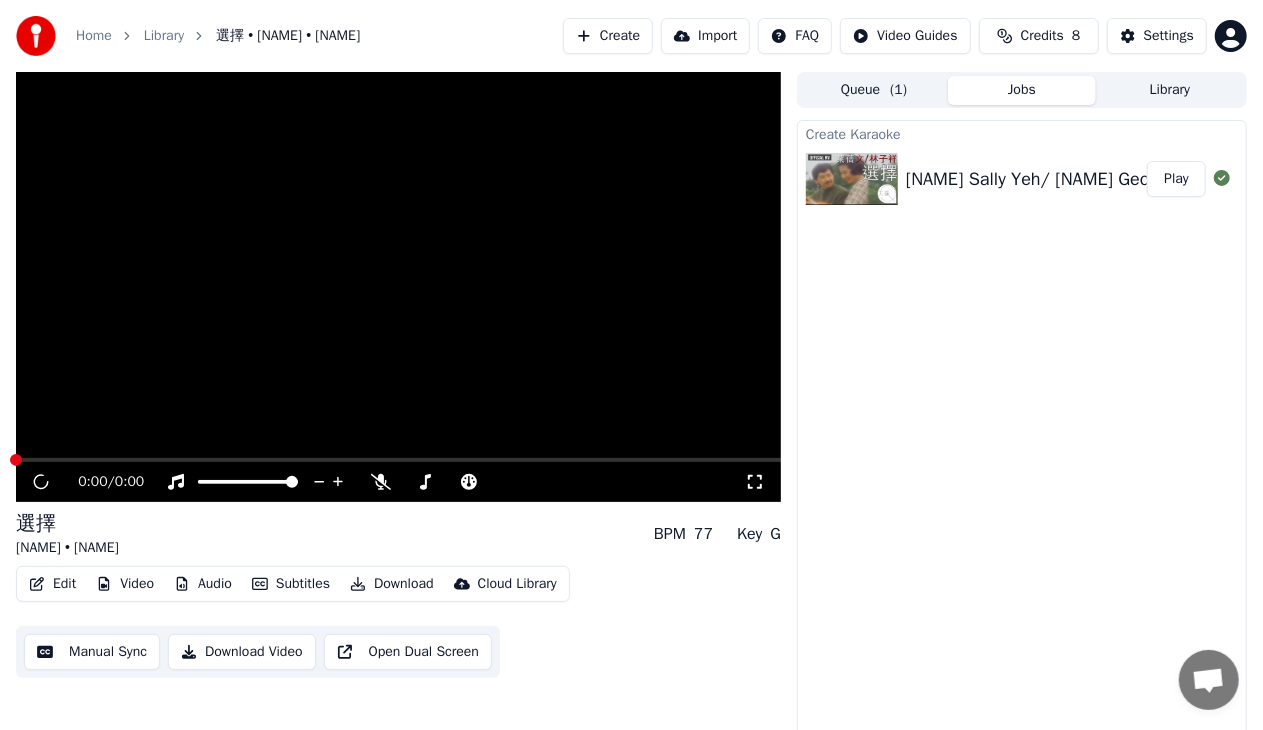 click on "Jobs" at bounding box center [1022, 90] 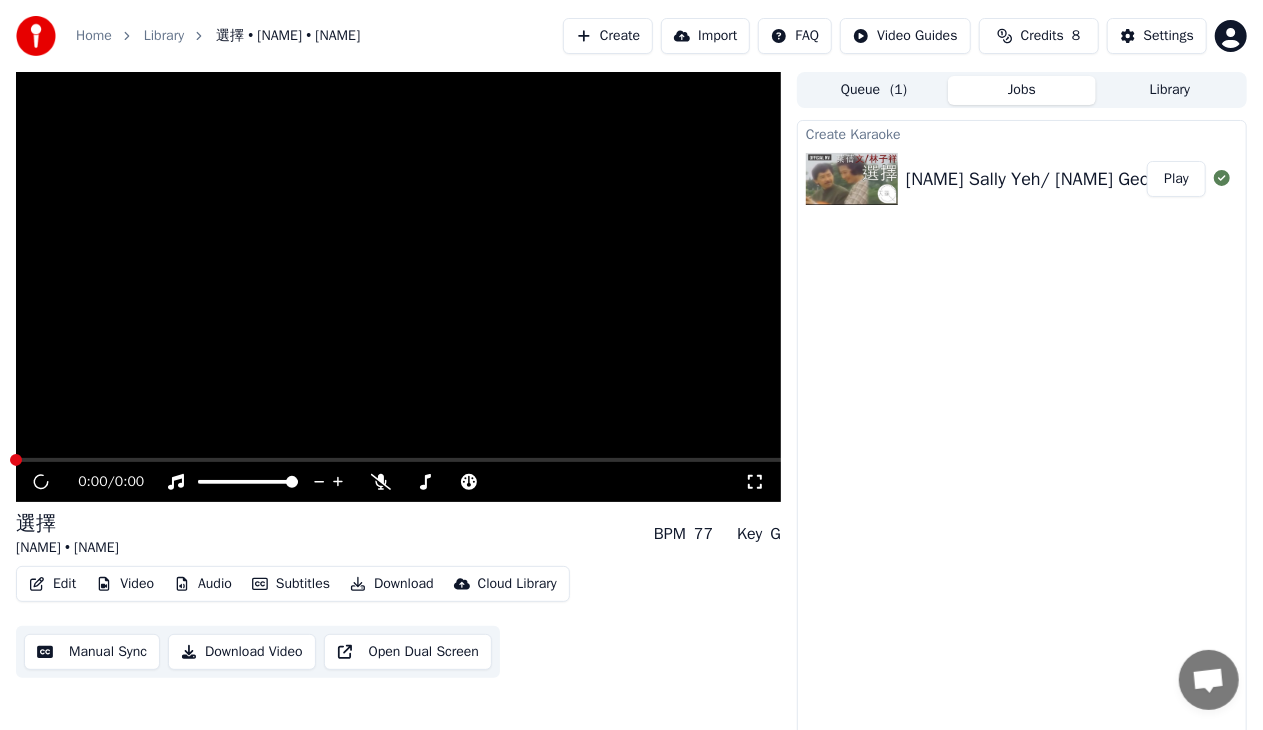 click on "Play" at bounding box center (1176, 179) 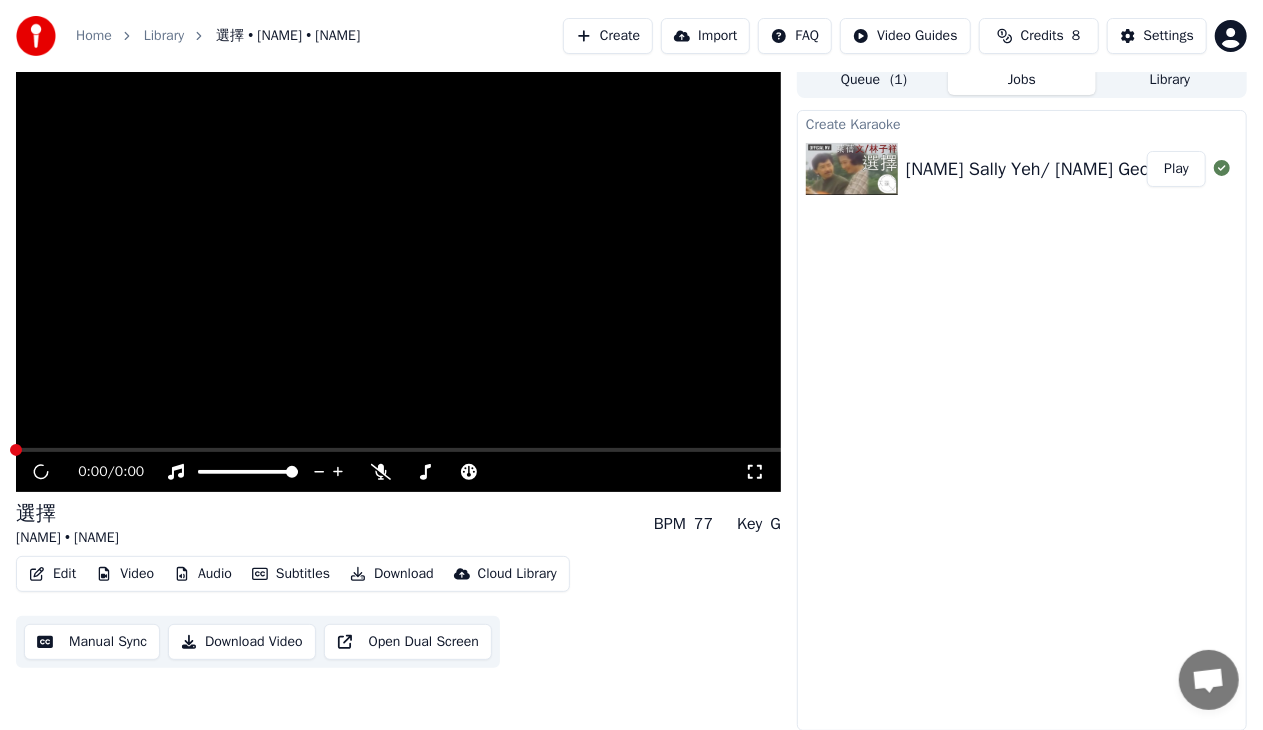 scroll, scrollTop: 0, scrollLeft: 0, axis: both 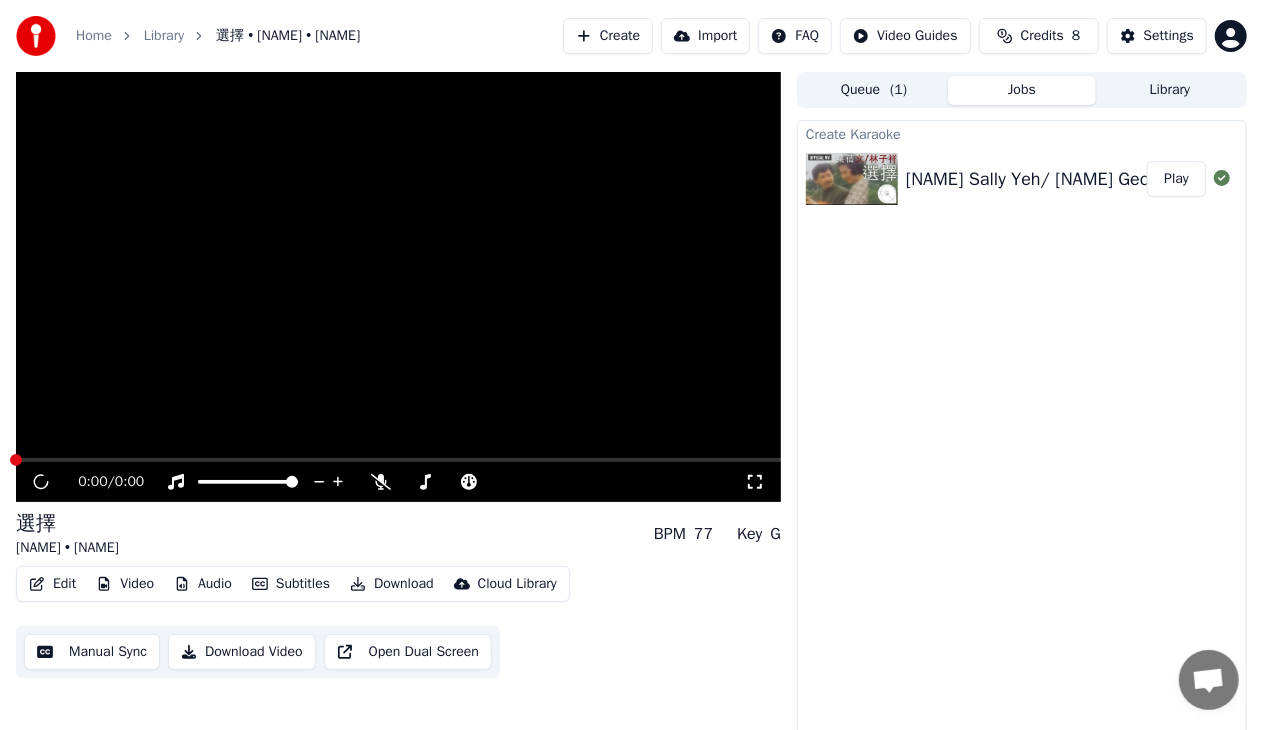 click on "葉蒨文 Sally Yeh/ 林子祥 George Lam - 選擇 Official Play" at bounding box center (1022, 179) 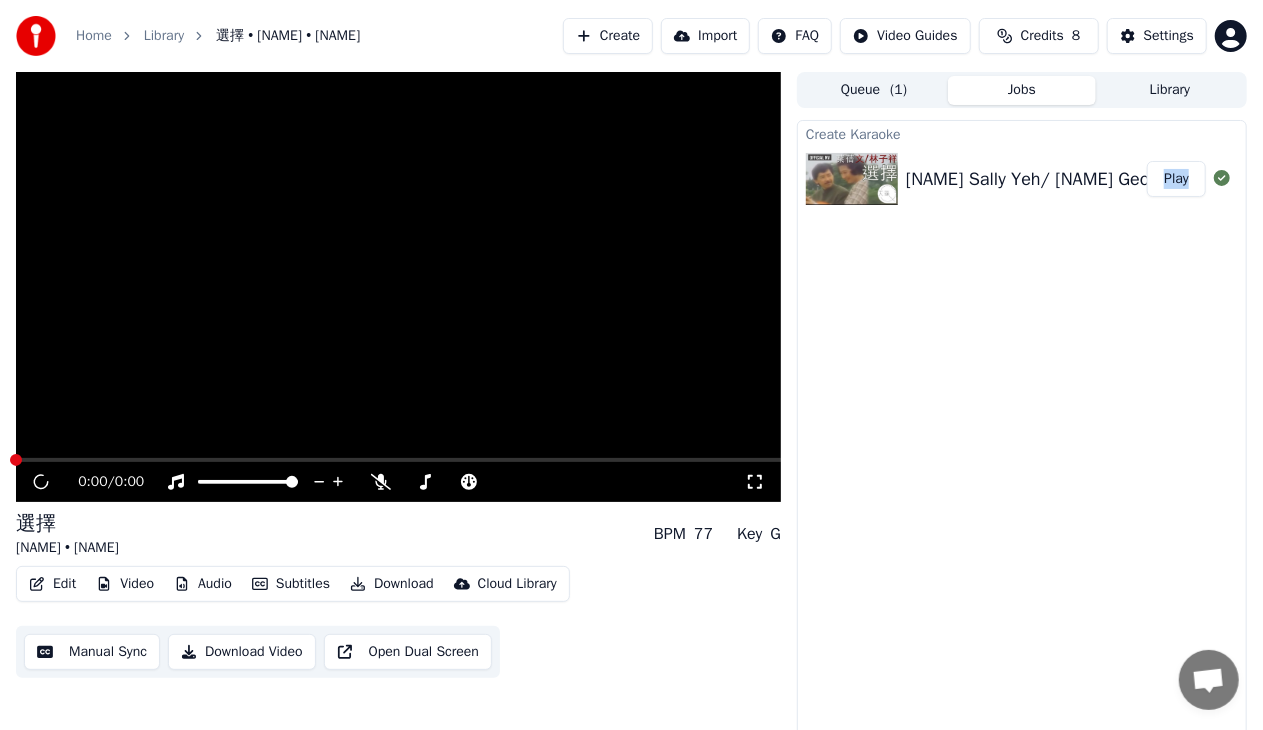 click on "葉蒨文 Sally Yeh/ 林子祥 George Lam - 選擇 Official Play" at bounding box center [1022, 179] 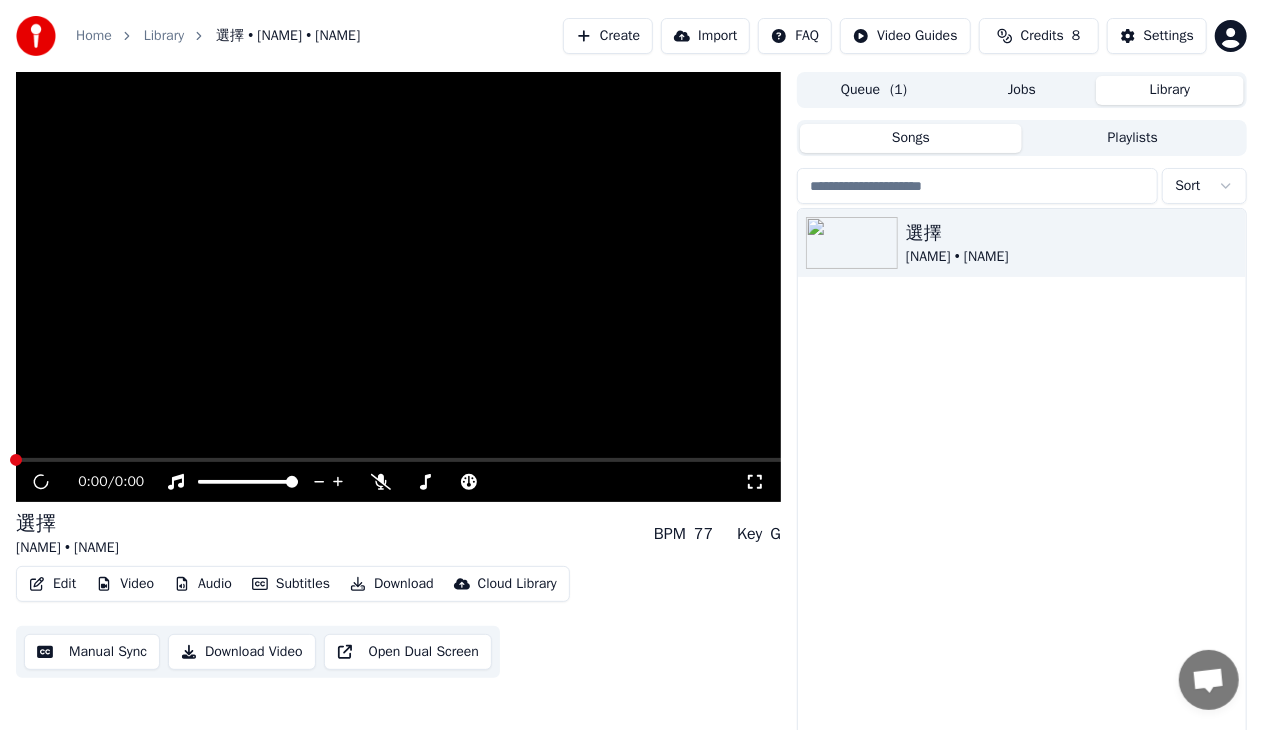 click on "( 1 )" at bounding box center (898, 90) 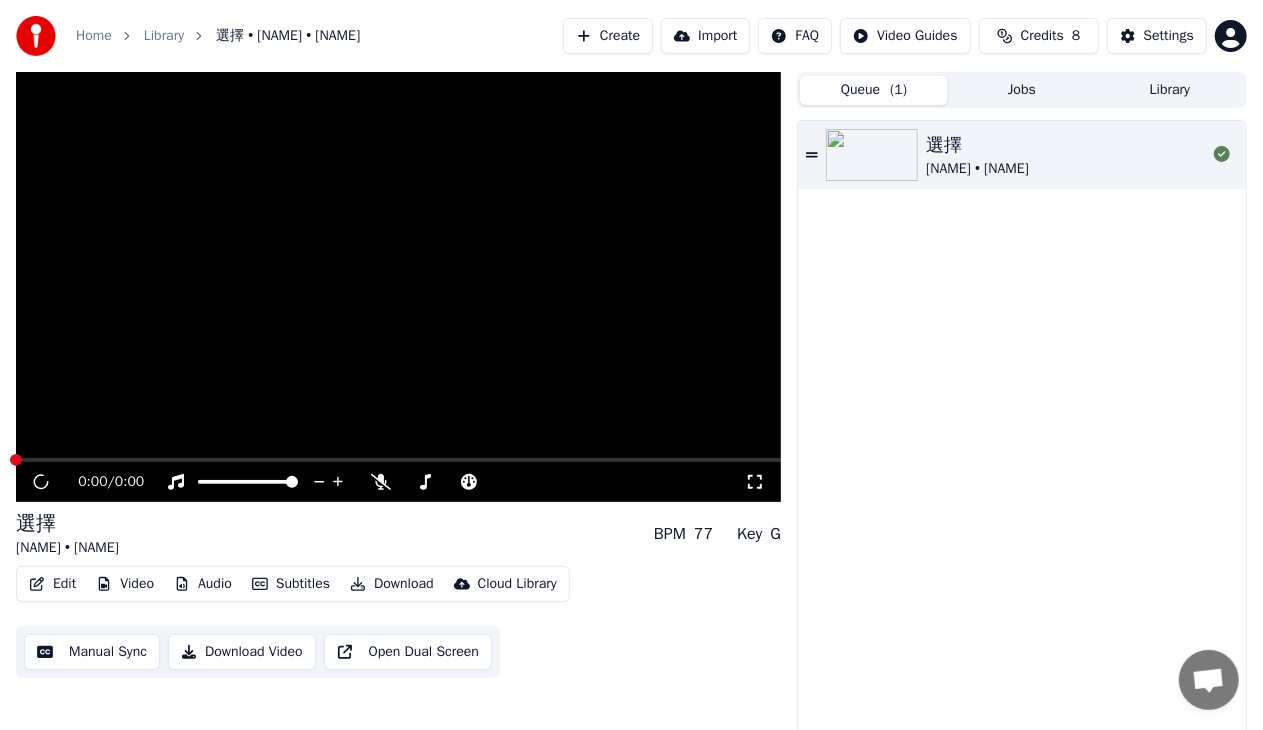 click on "Jobs" at bounding box center [1022, 90] 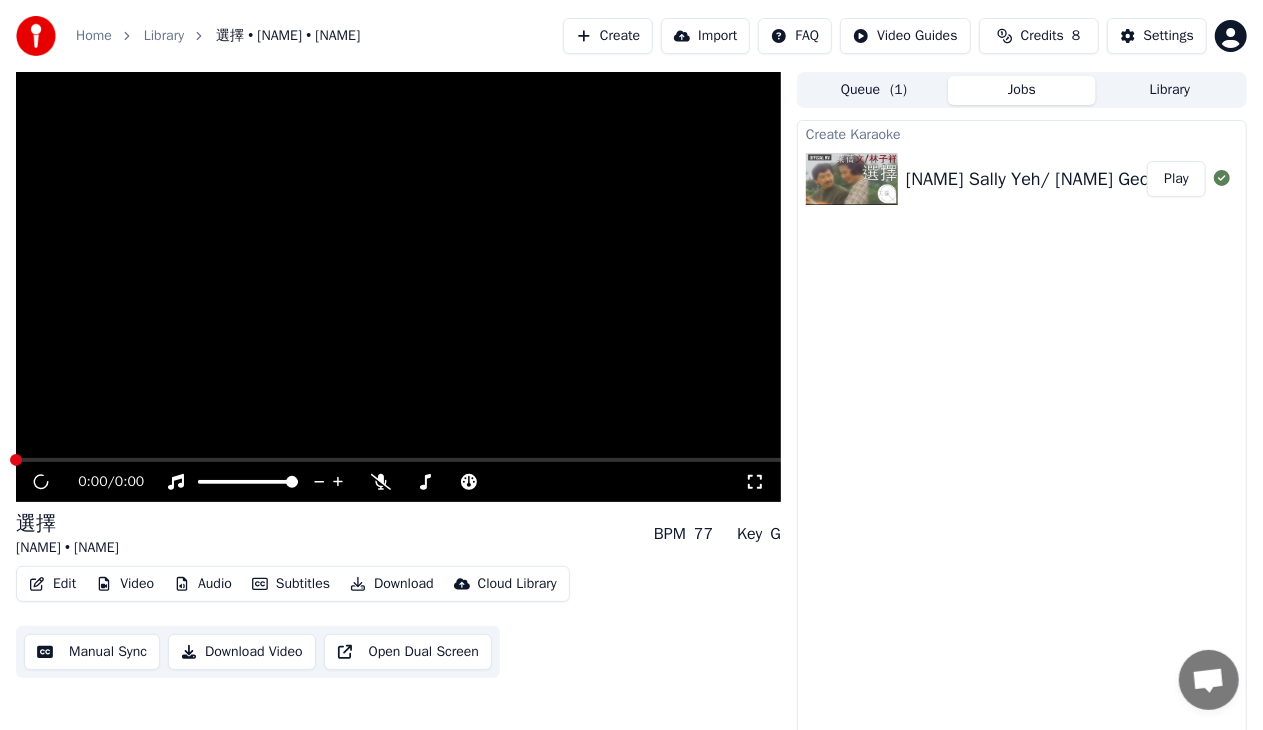 click on "葉蒨文 Sally Yeh/ 林子祥 George Lam - 選擇 Official Play" at bounding box center (1022, 179) 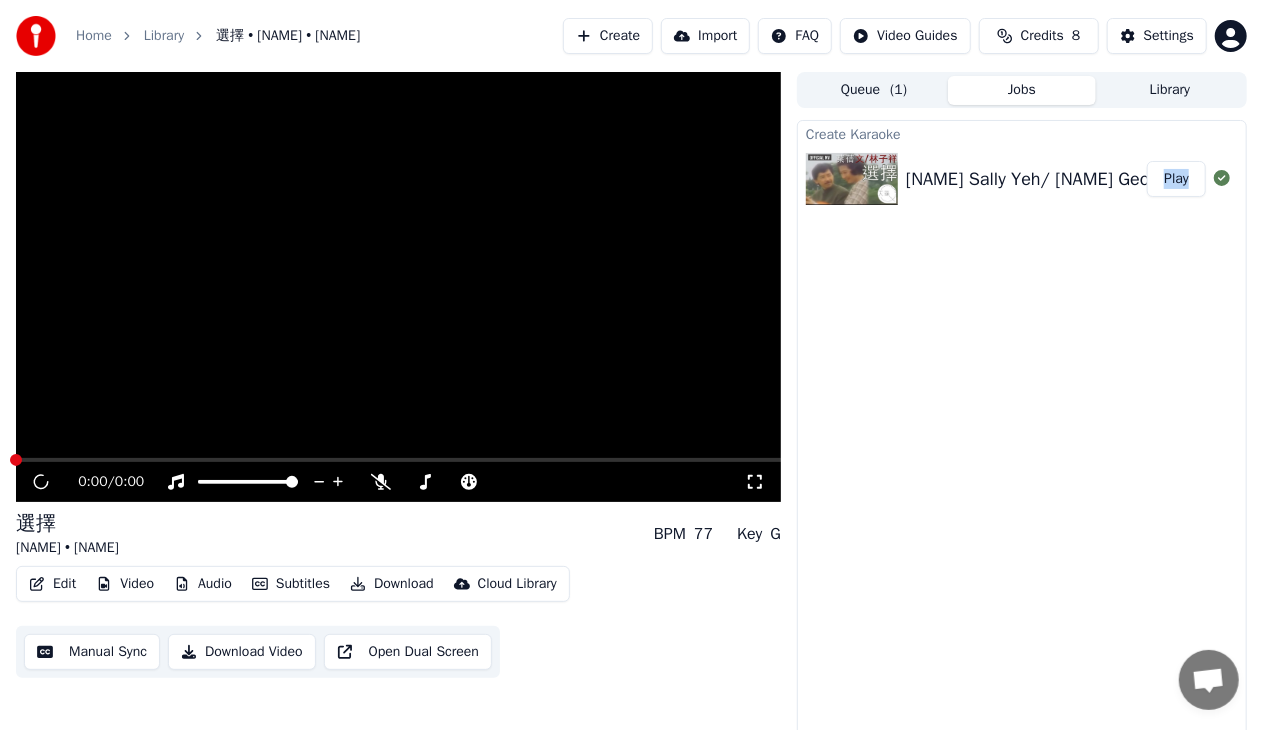 click on "葉蒨文 Sally Yeh/ 林子祥 George Lam - 選擇 Official Play" at bounding box center (1022, 179) 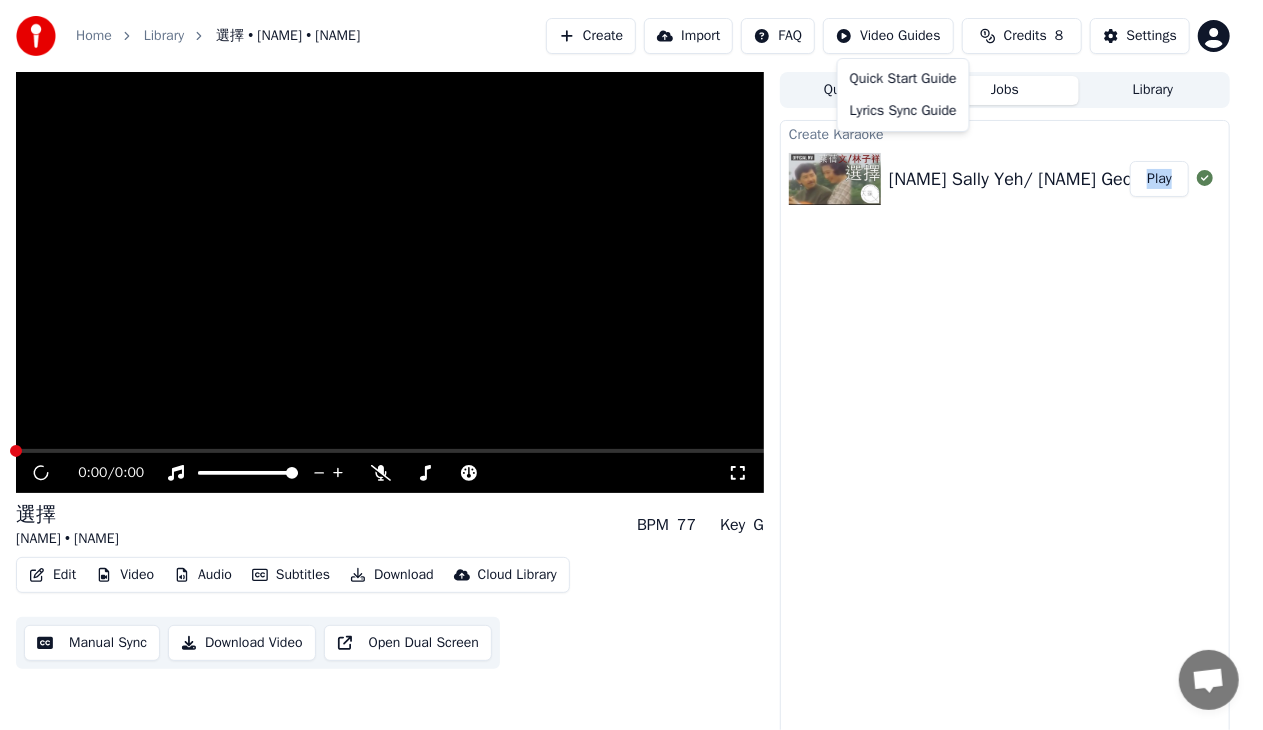 click on "Home Library 選擇 • 葉蒨文 • 林子祥 Create Import FAQ Video Guides Credits 8 Settings 0:00  /  0:00 選擇 葉蒨文 • 林子祥 BPM 77 Key G Edit Video Audio Subtitles Download Cloud Library Manual Sync Download Video Open Dual Screen Queue ( 1 ) Jobs Library Create Karaoke 葉蒨文 Sally Yeh/ 林子祥 George Lam - 選擇 Official Play Quick Start Guide Lyrics Sync Guide" at bounding box center (631, 365) 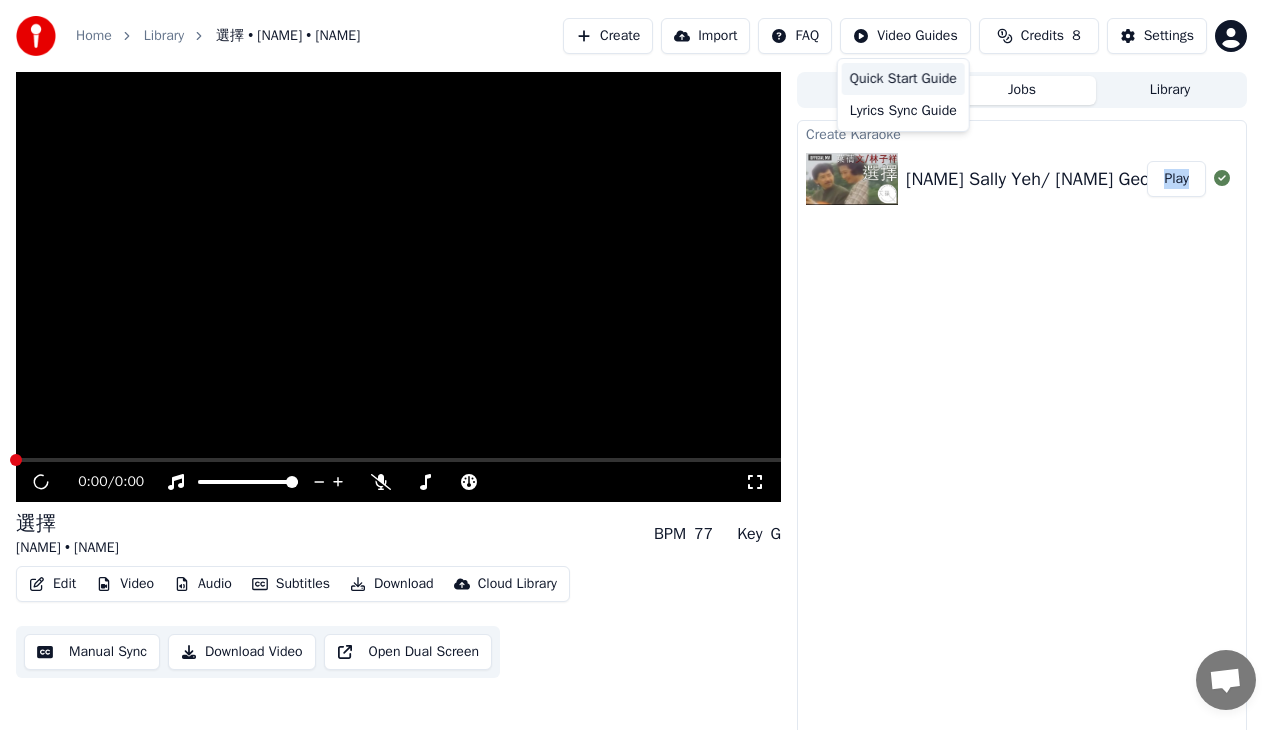click on "Quick Start Guide" at bounding box center [903, 79] 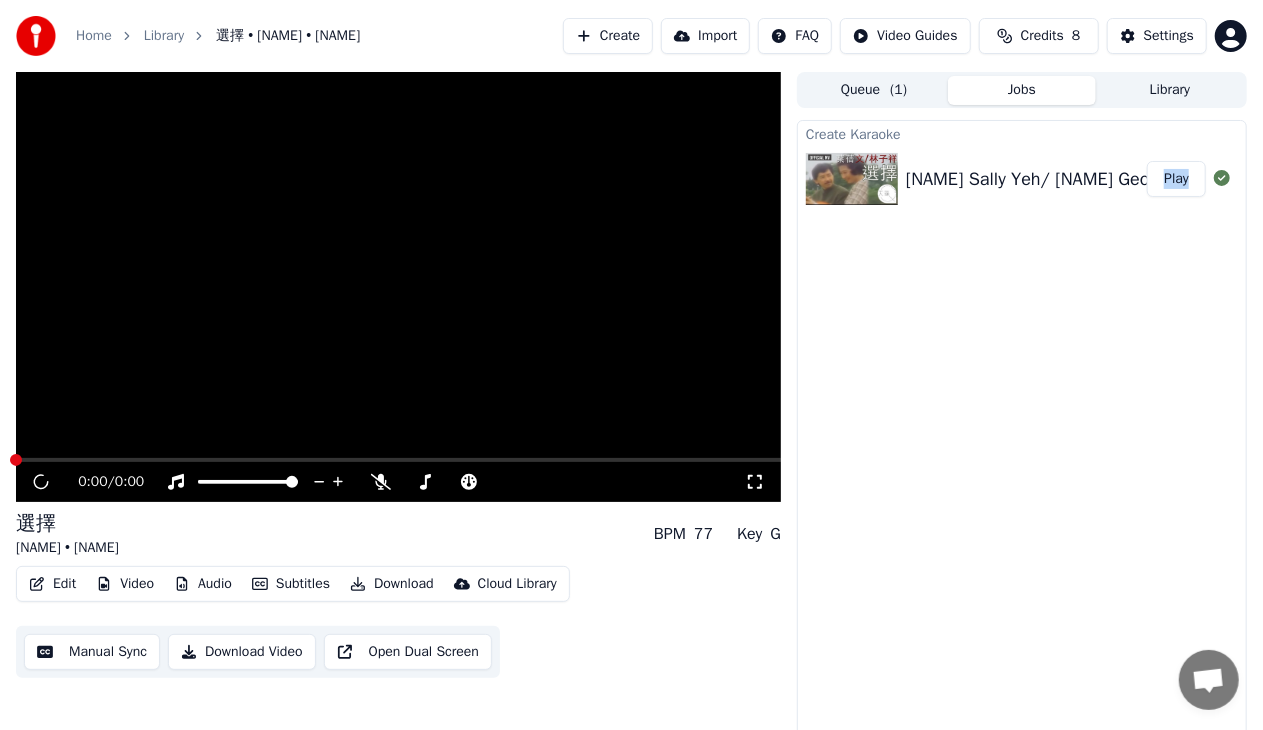 click on "( 1 )" at bounding box center (898, 90) 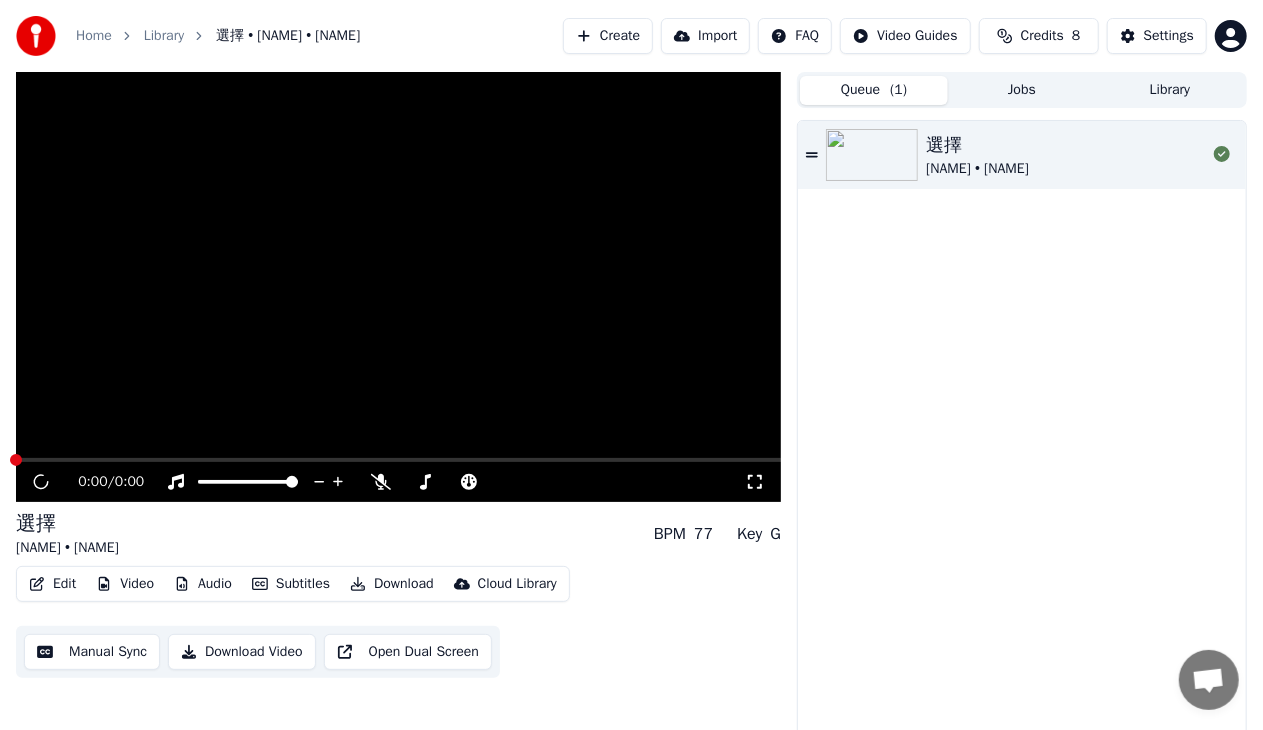 click on "Jobs" at bounding box center (1022, 90) 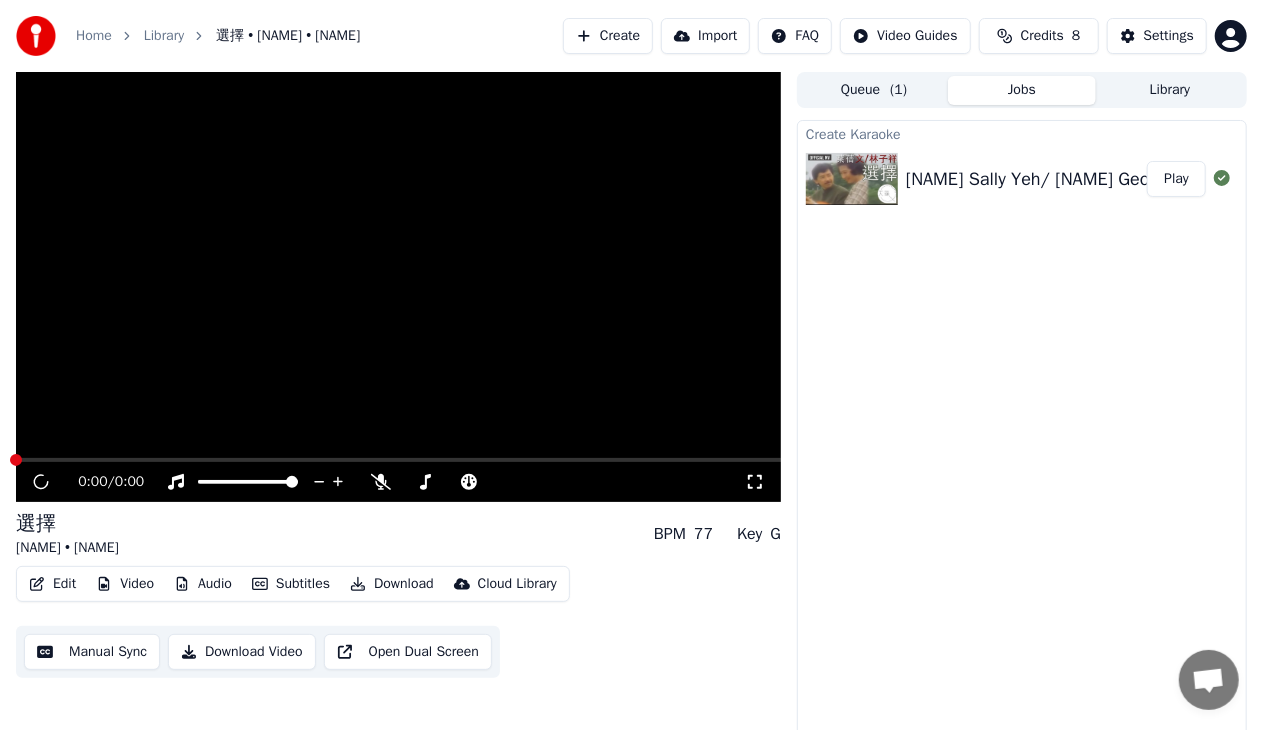 click on "葉蒨文 Sally Yeh/ 林子祥 George Lam - 選擇 Official" at bounding box center (1115, 179) 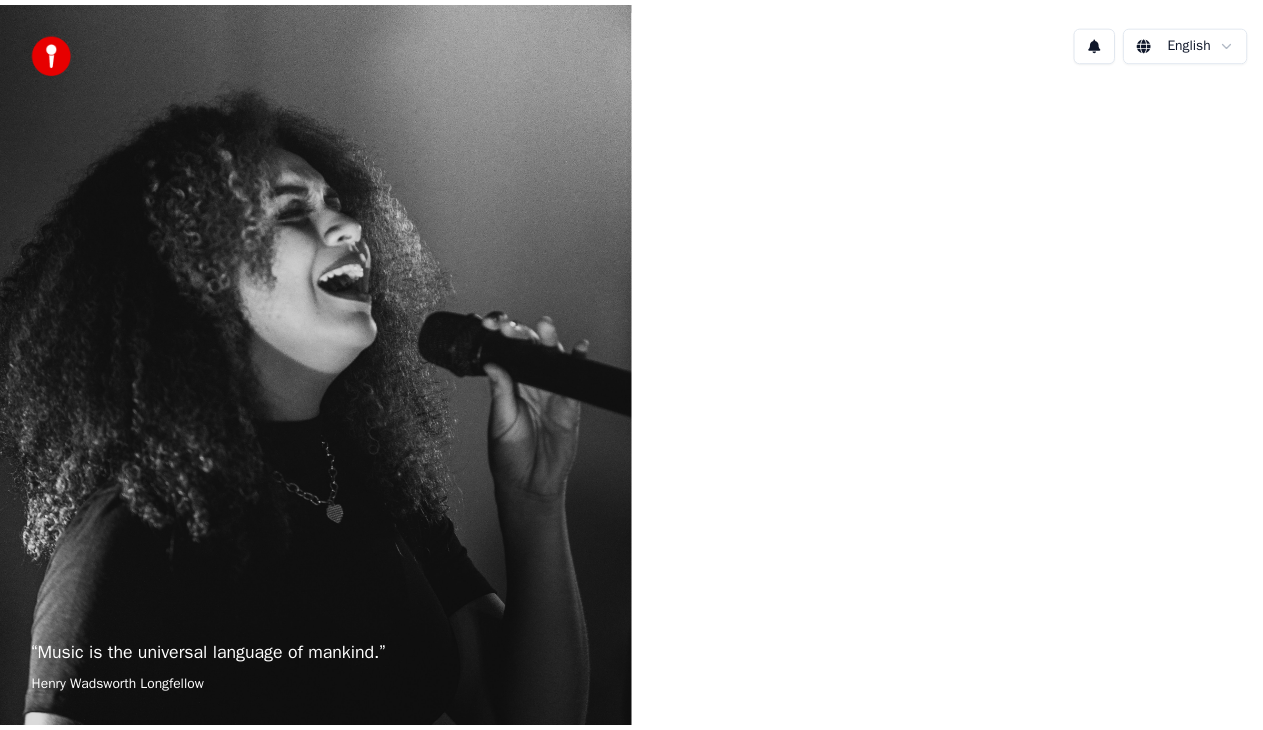 scroll, scrollTop: 0, scrollLeft: 0, axis: both 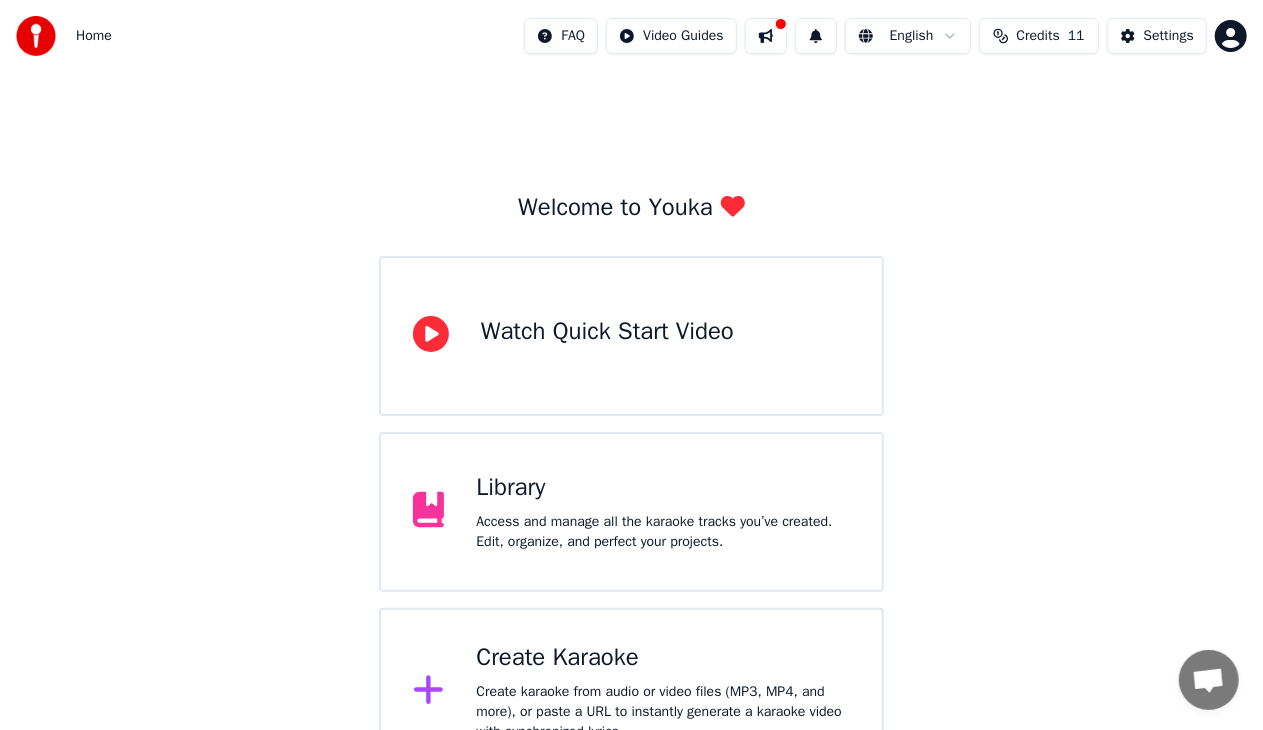 click on "Library Access and manage all the karaoke tracks you’ve created. Edit, organize, and perfect your projects." at bounding box center (631, 512) 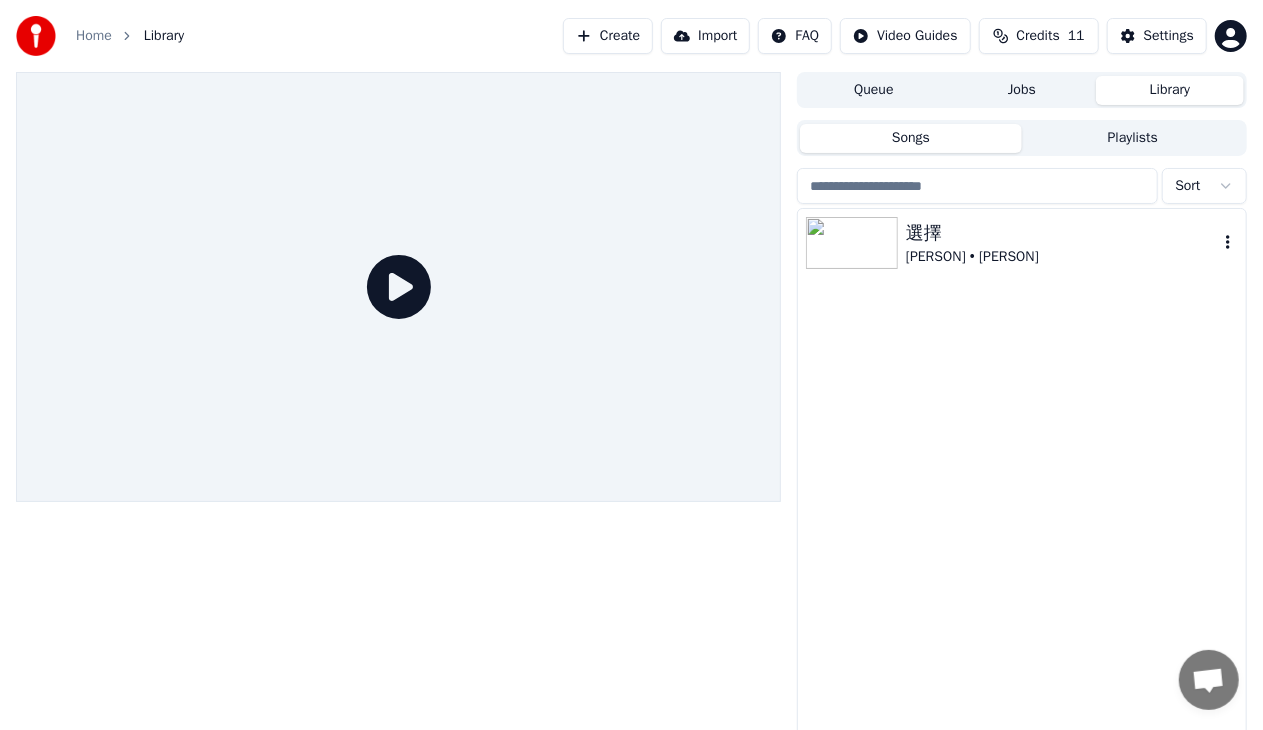 click on "選擇" at bounding box center [1062, 233] 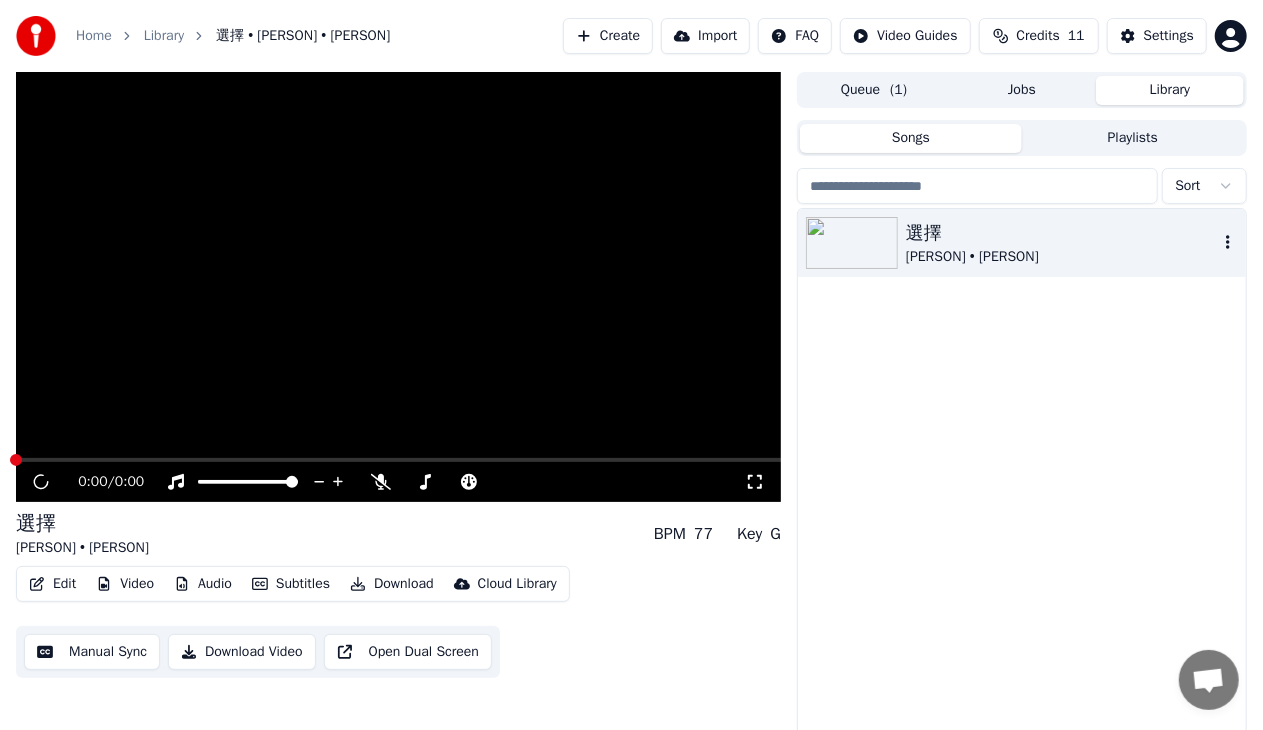 click on "選擇" at bounding box center (1062, 233) 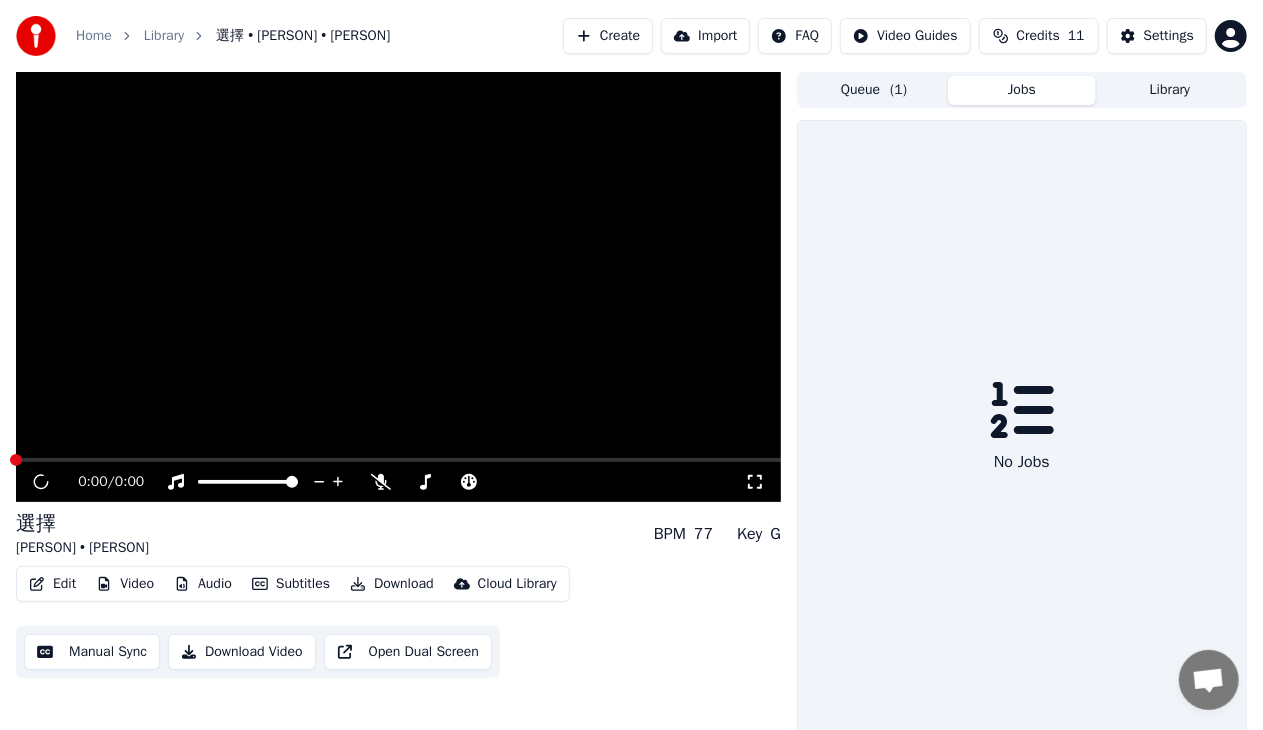click on "Jobs" at bounding box center [1022, 90] 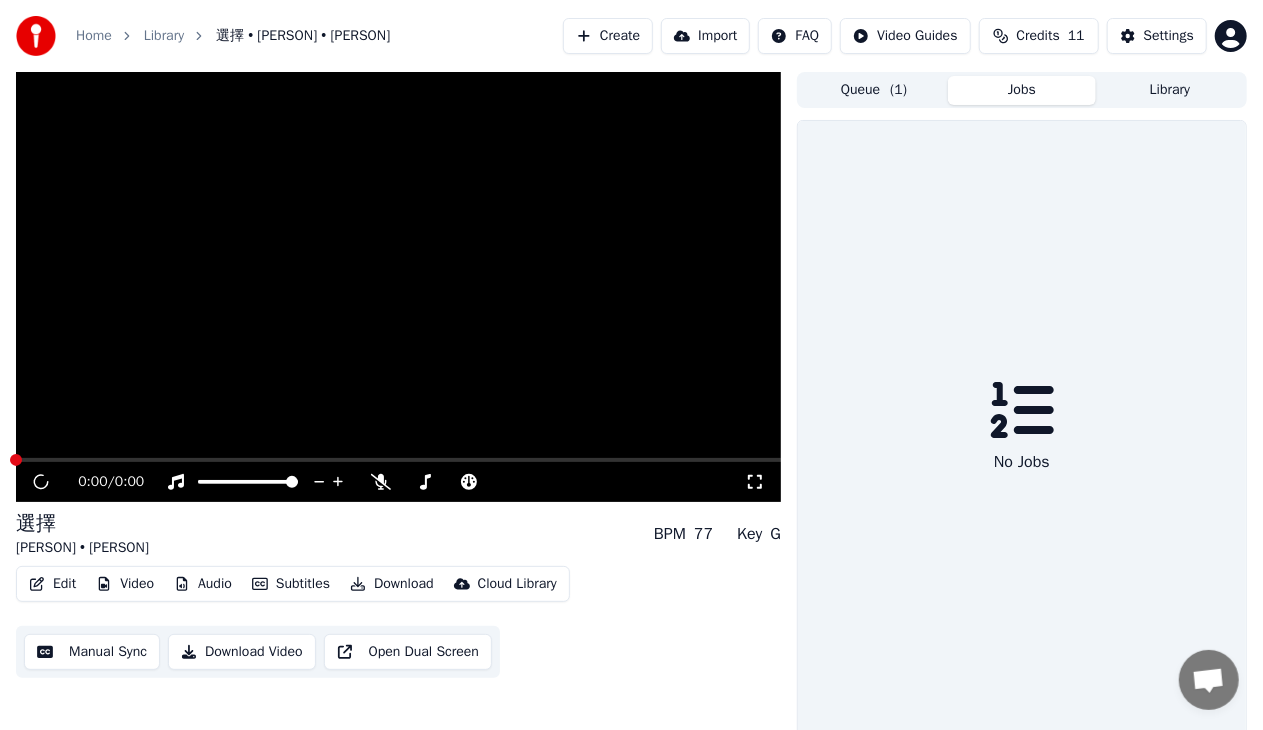 click on "Queue ( 1 )" at bounding box center [874, 90] 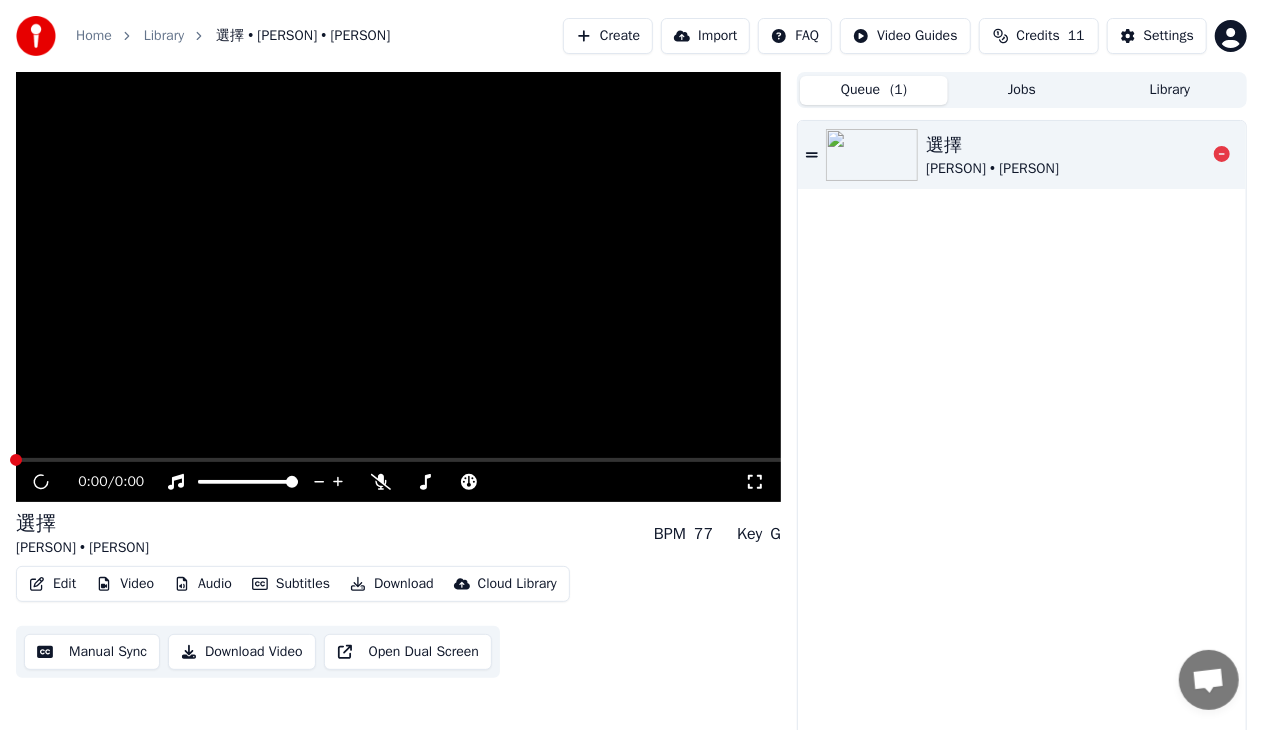 click at bounding box center (872, 155) 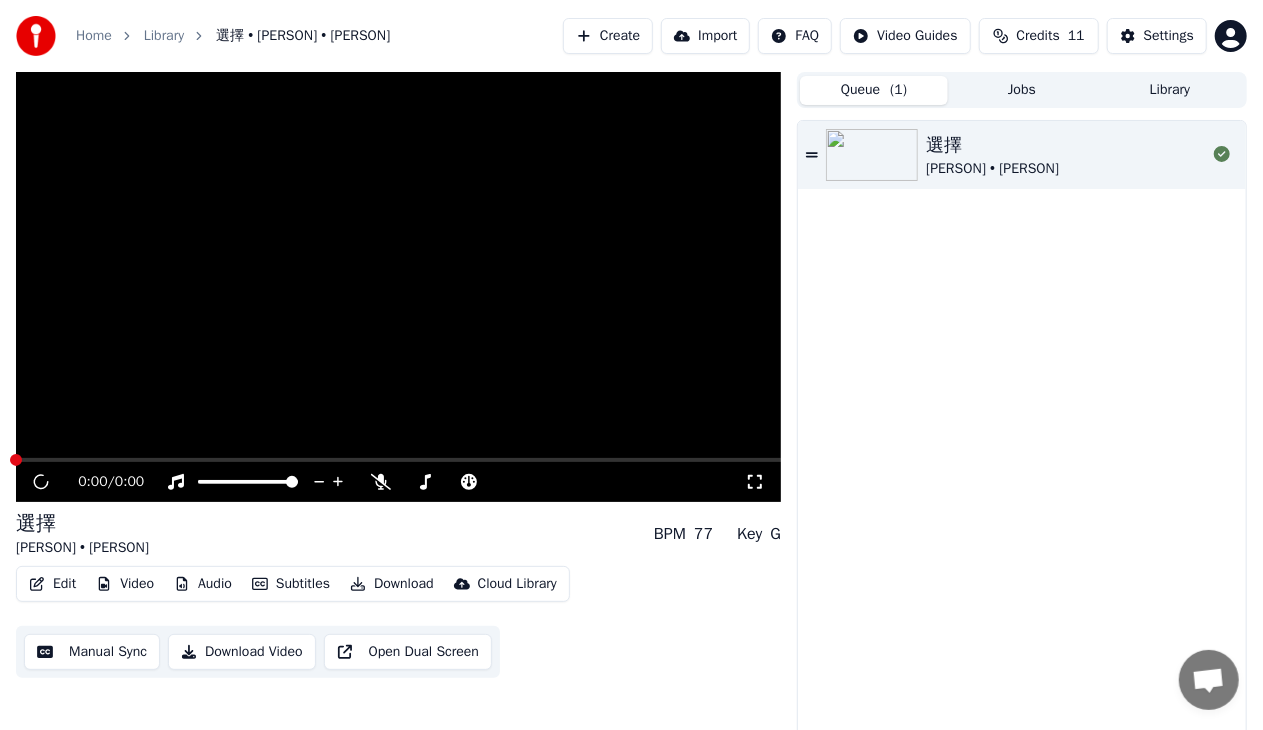 click at bounding box center [398, 287] 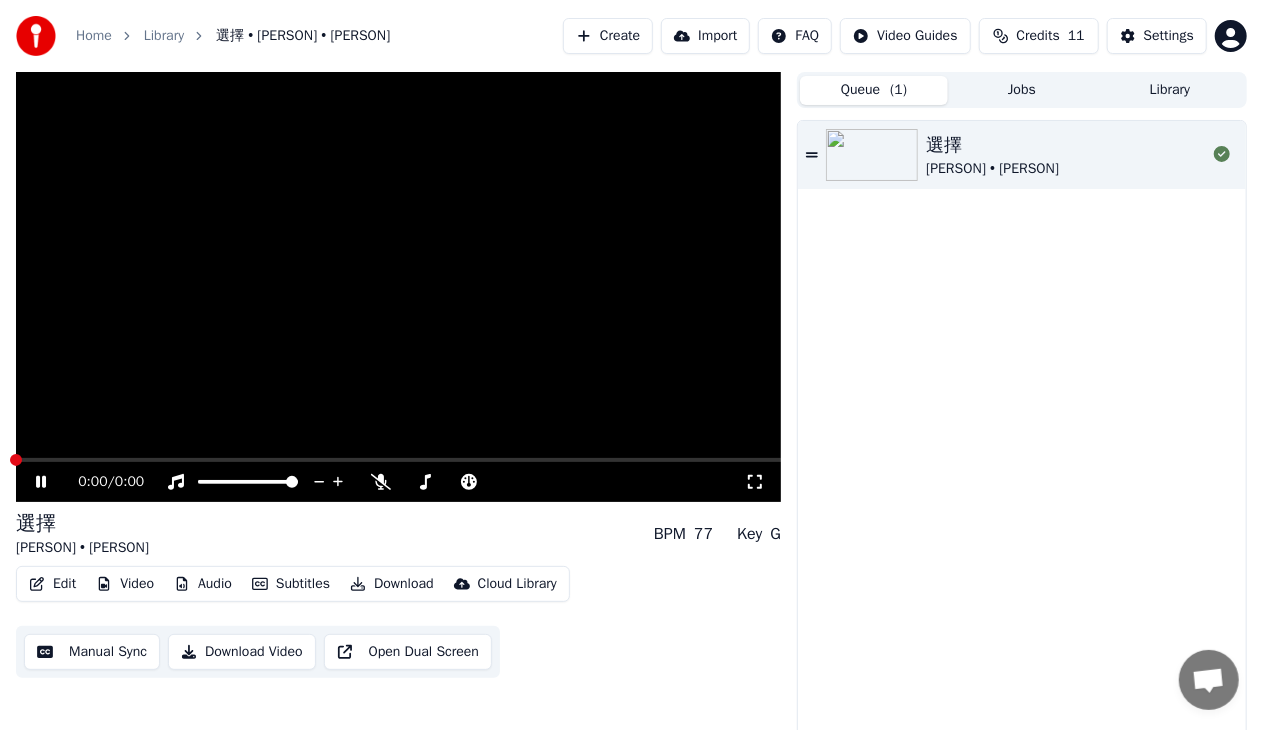 click 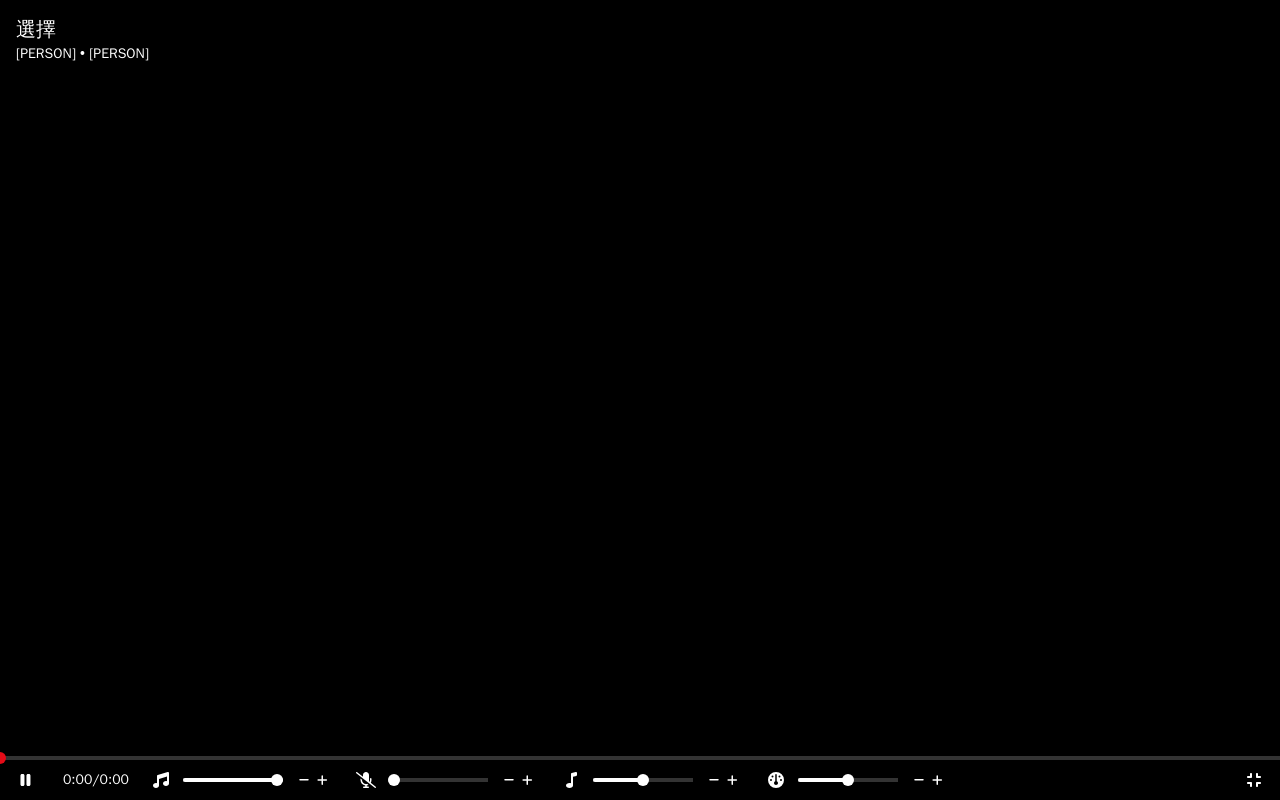 click at bounding box center [640, 400] 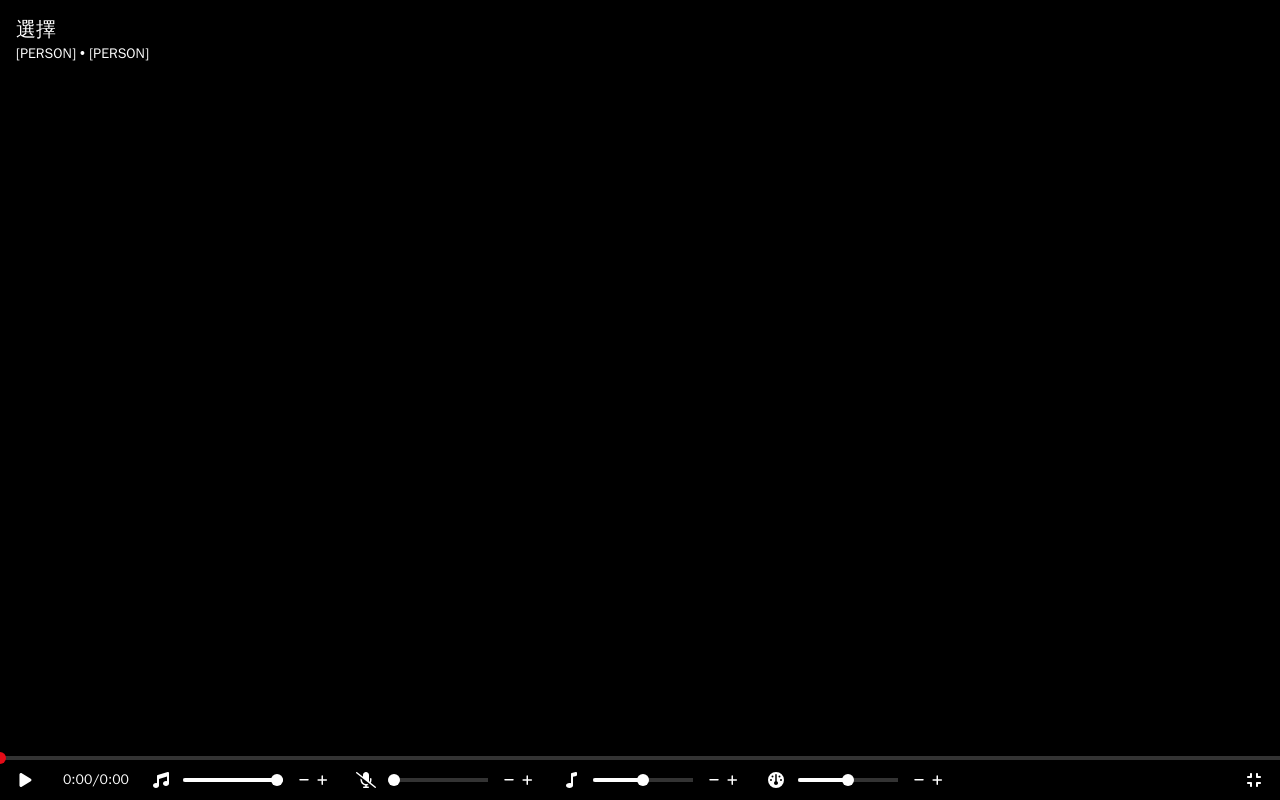 click on "0:00  /  0:00" at bounding box center (640, 780) 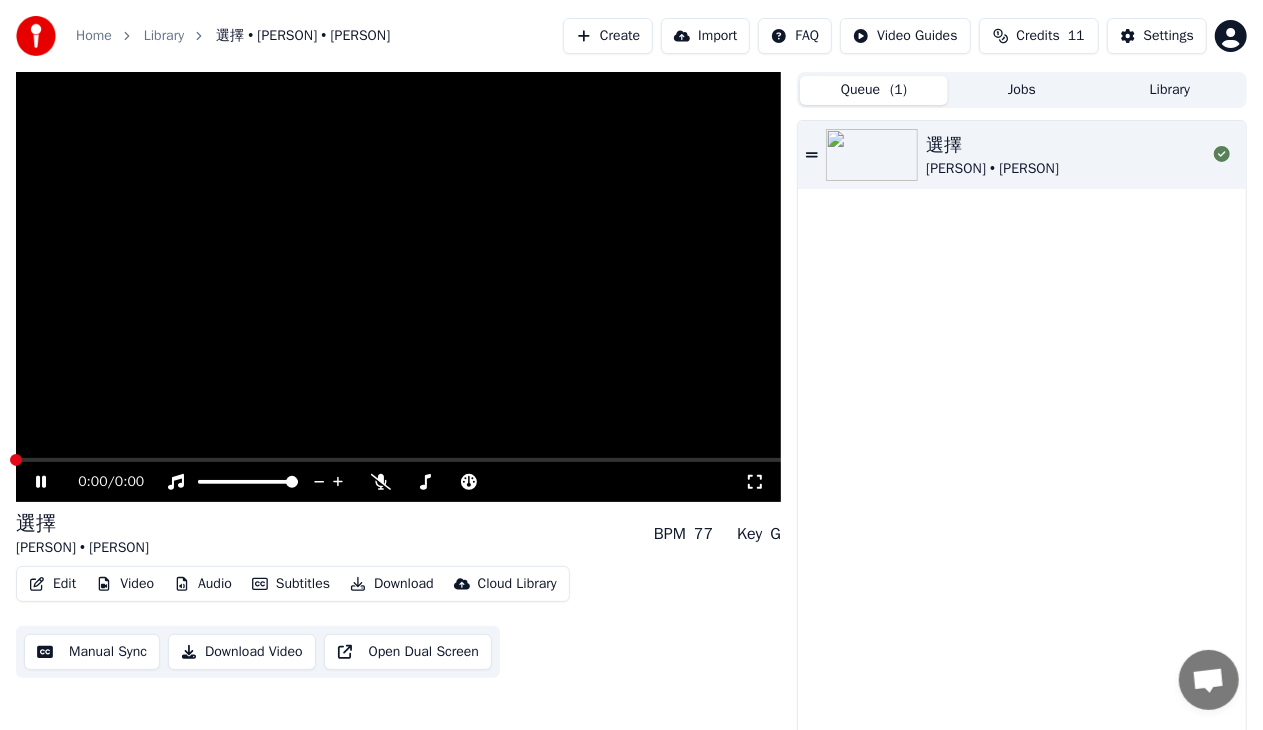 click on "Library" at bounding box center [1170, 90] 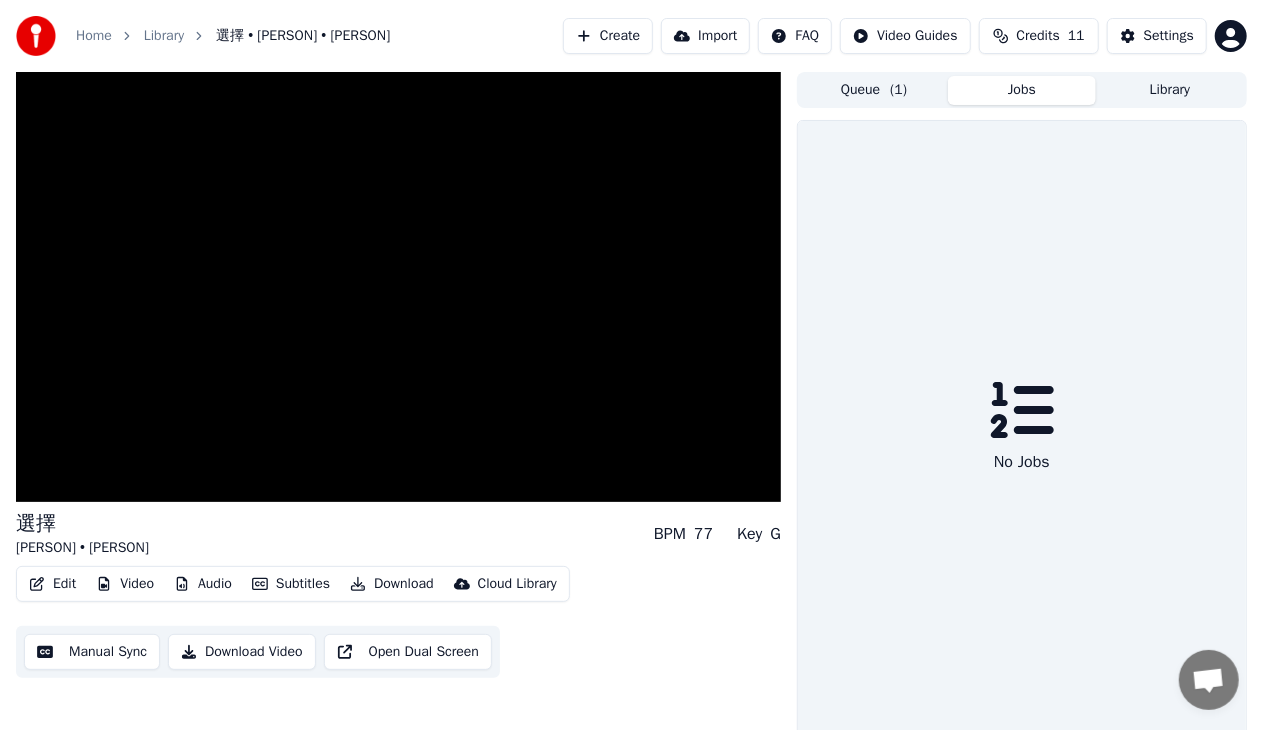 click on "Jobs" at bounding box center (1022, 90) 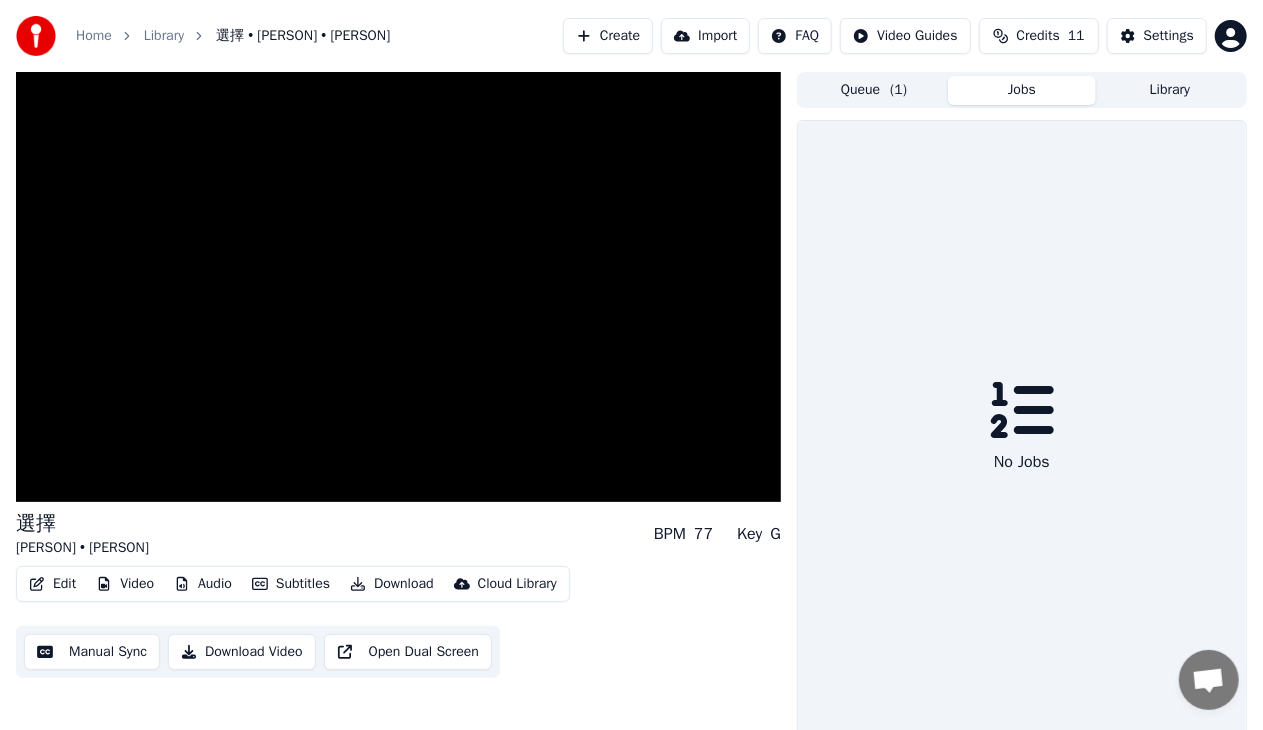 click on "Queue ( 1 )" at bounding box center [874, 90] 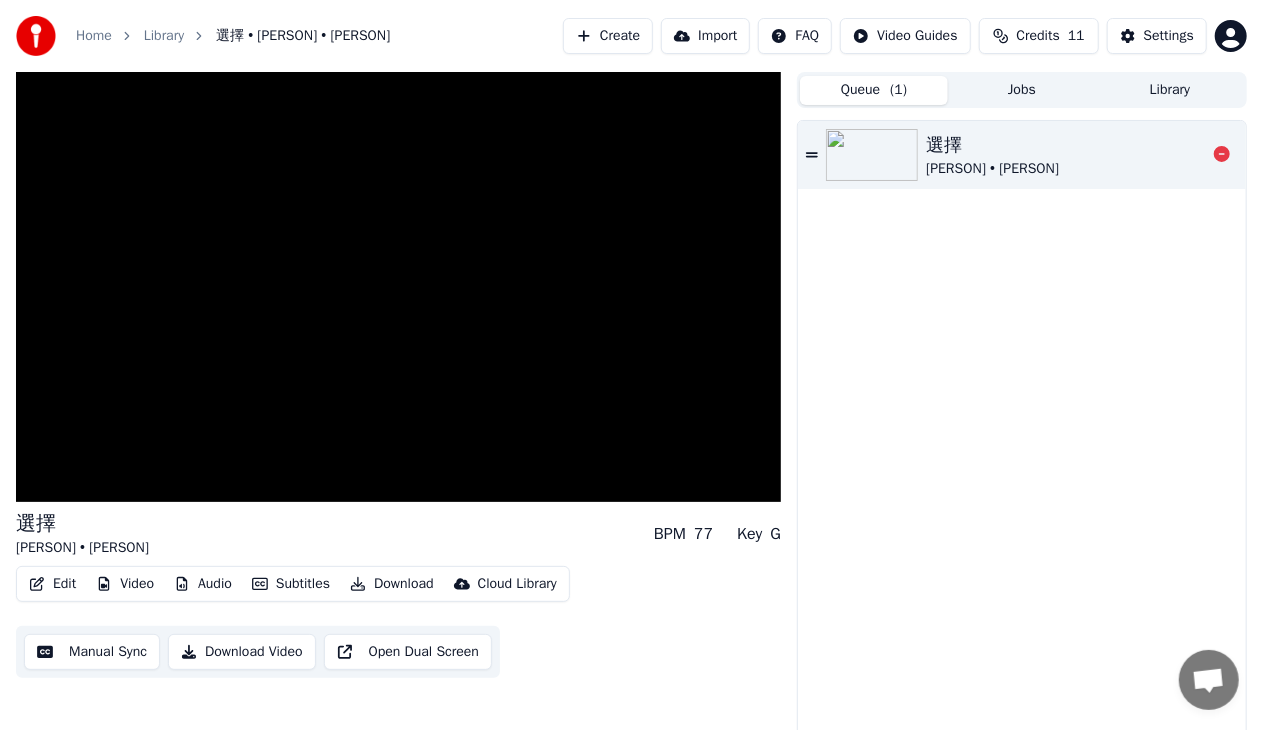 click on "[NAME] • [NAME]" at bounding box center [992, 169] 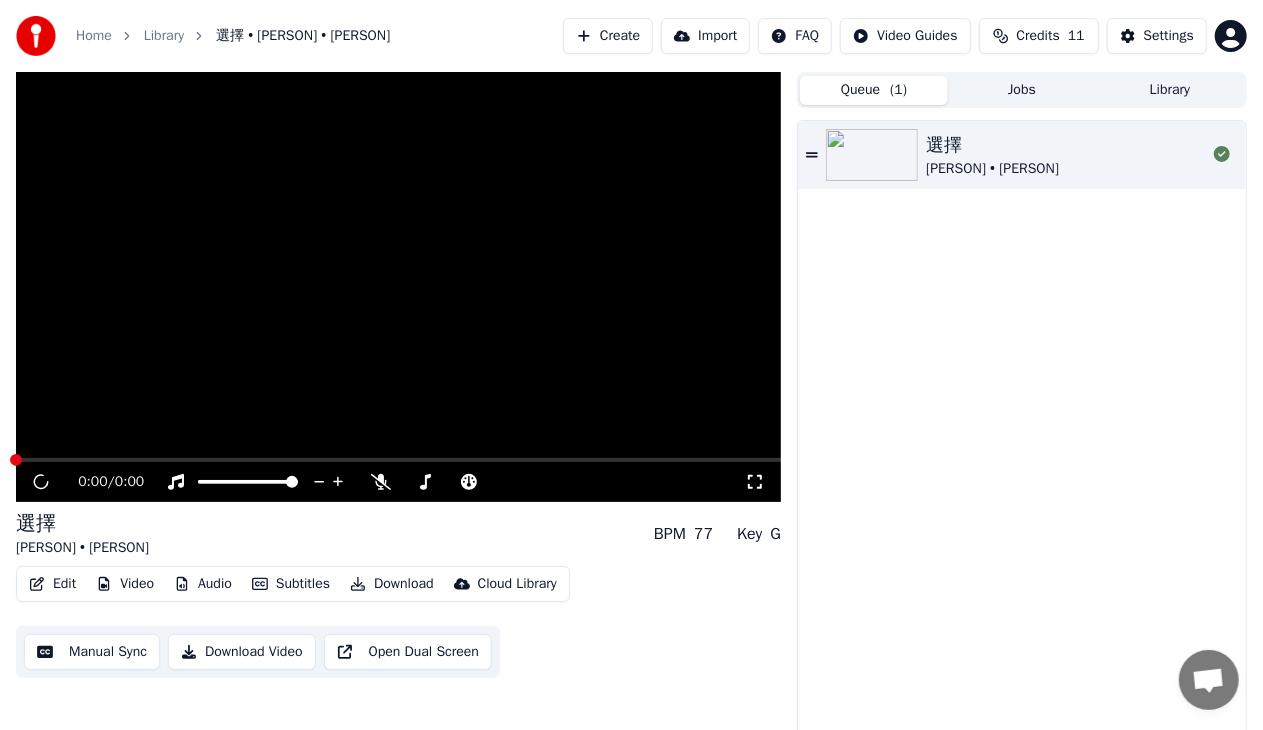 click on "Jobs" at bounding box center [1022, 90] 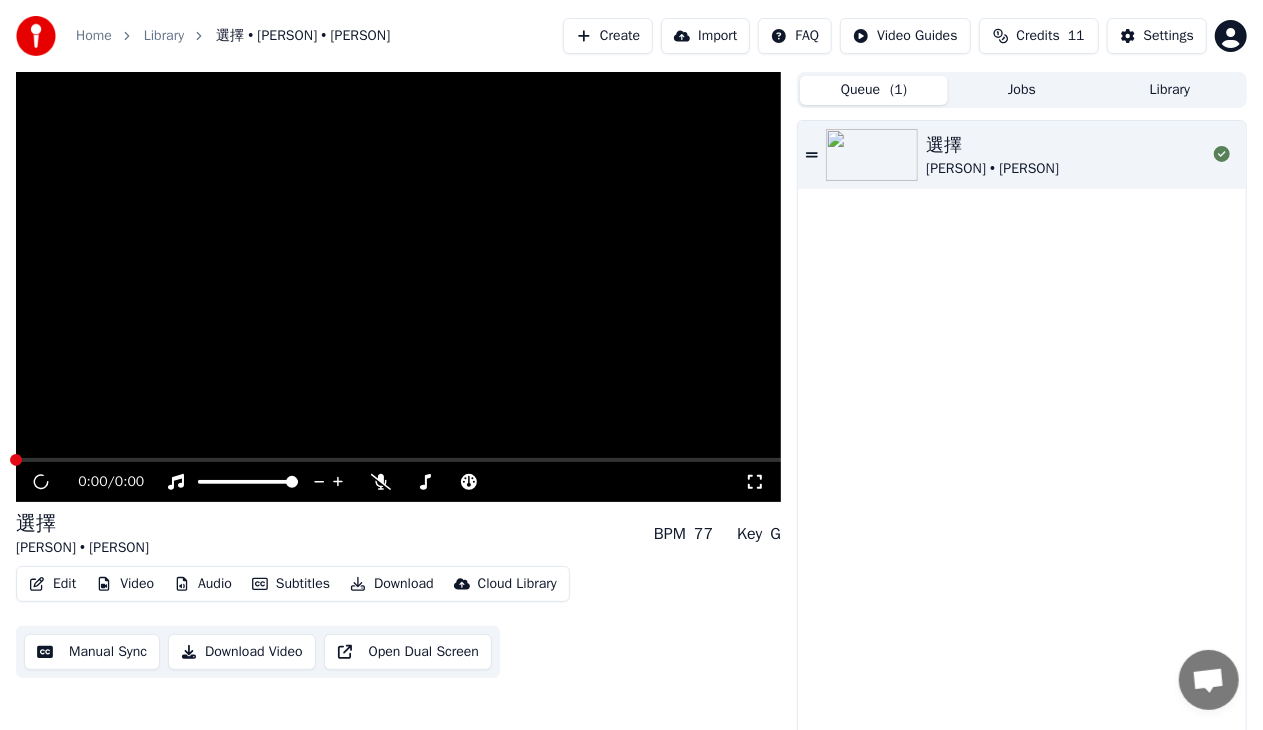 click on "( 1 )" at bounding box center [898, 90] 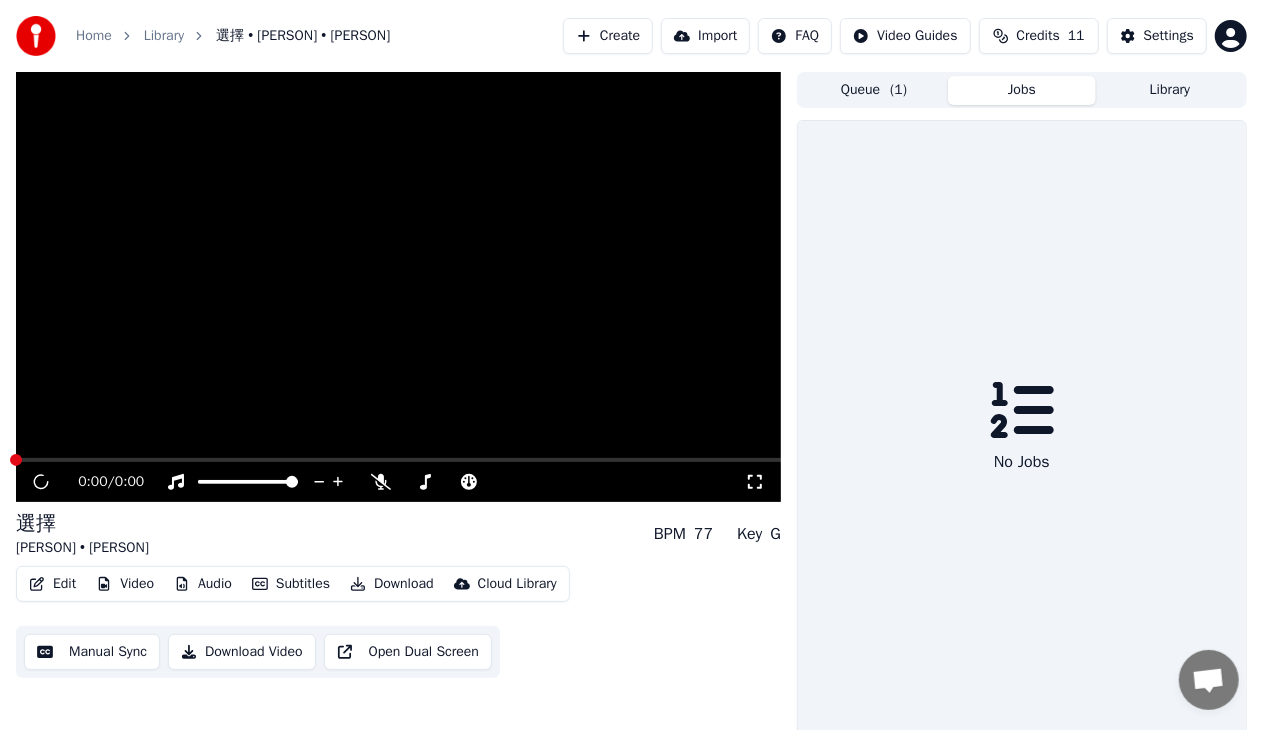 click on "Jobs" at bounding box center [1022, 90] 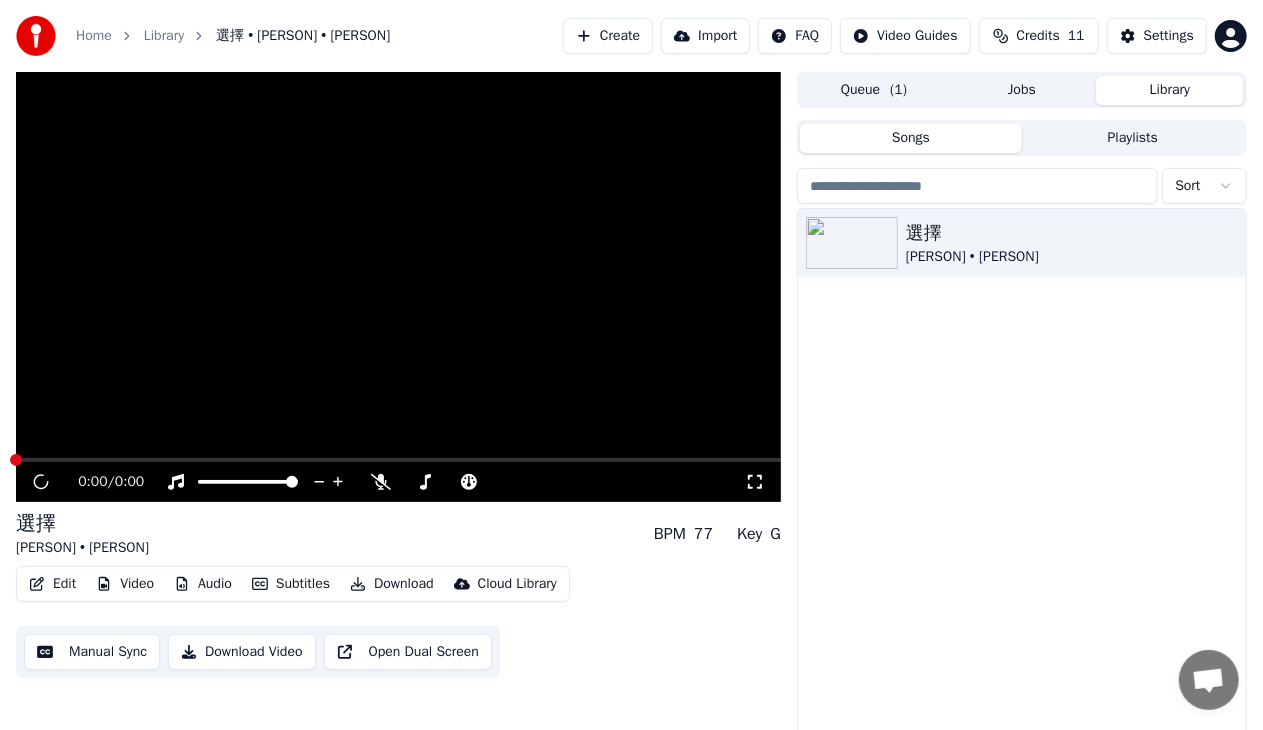 click on "Library" at bounding box center [1170, 90] 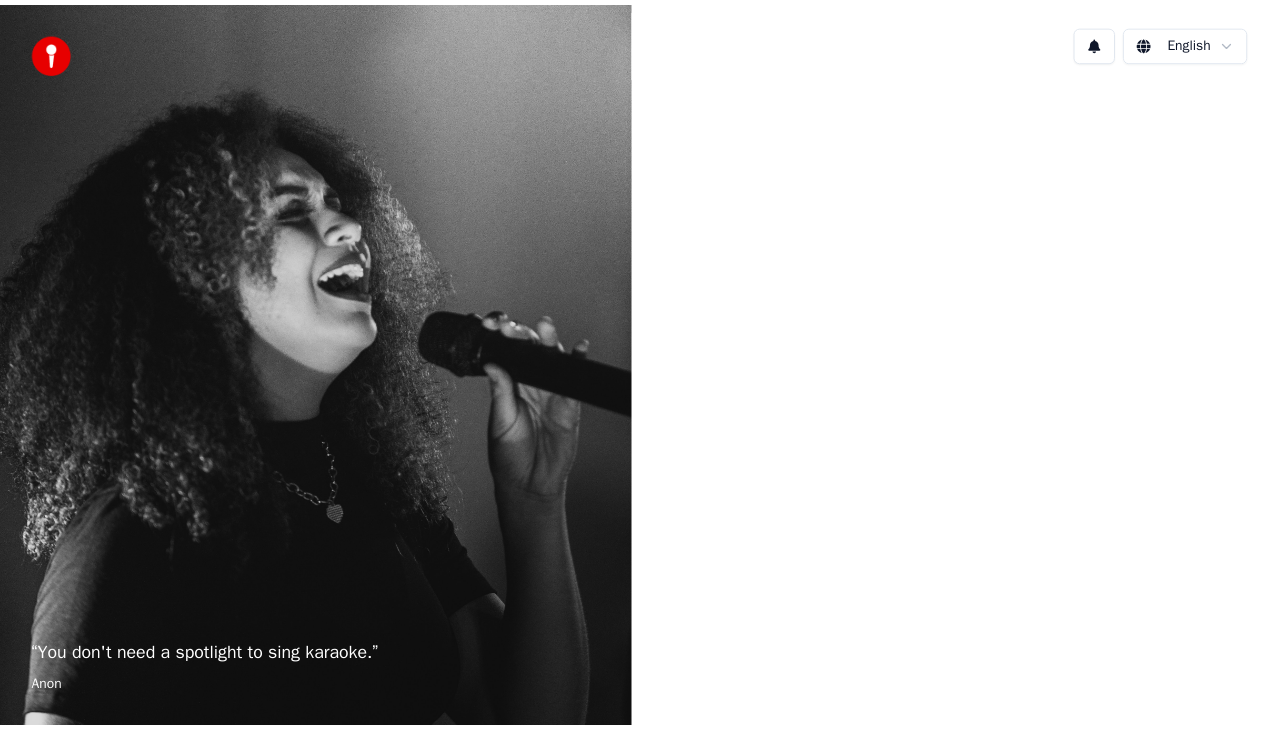 scroll, scrollTop: 0, scrollLeft: 0, axis: both 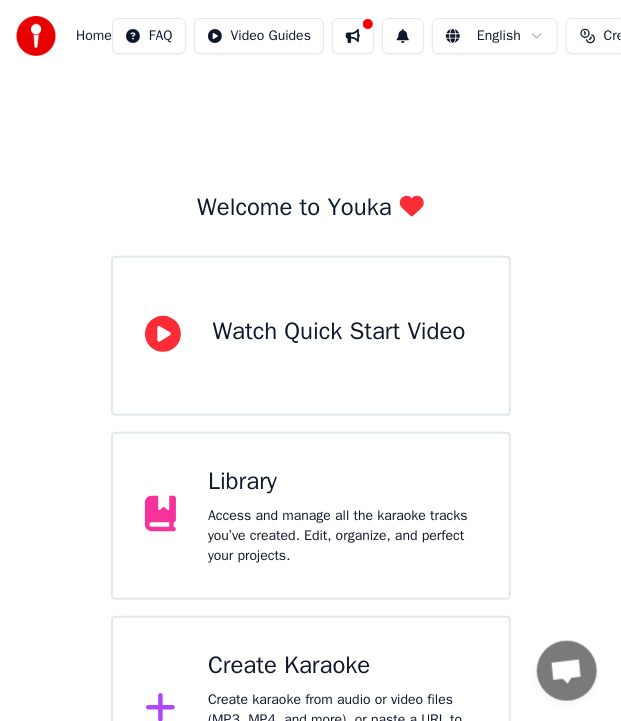 click on "Access and manage all the karaoke tracks you’ve created. Edit, organize, and perfect your projects." at bounding box center [342, 536] 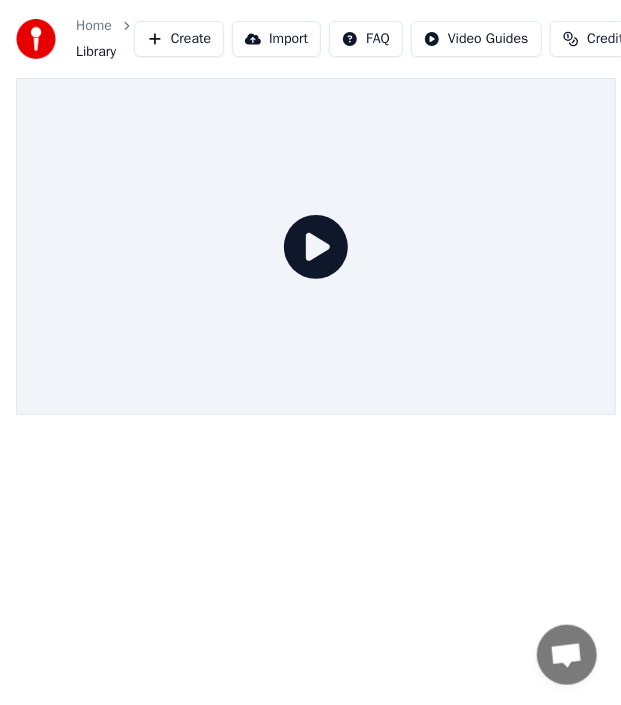 click 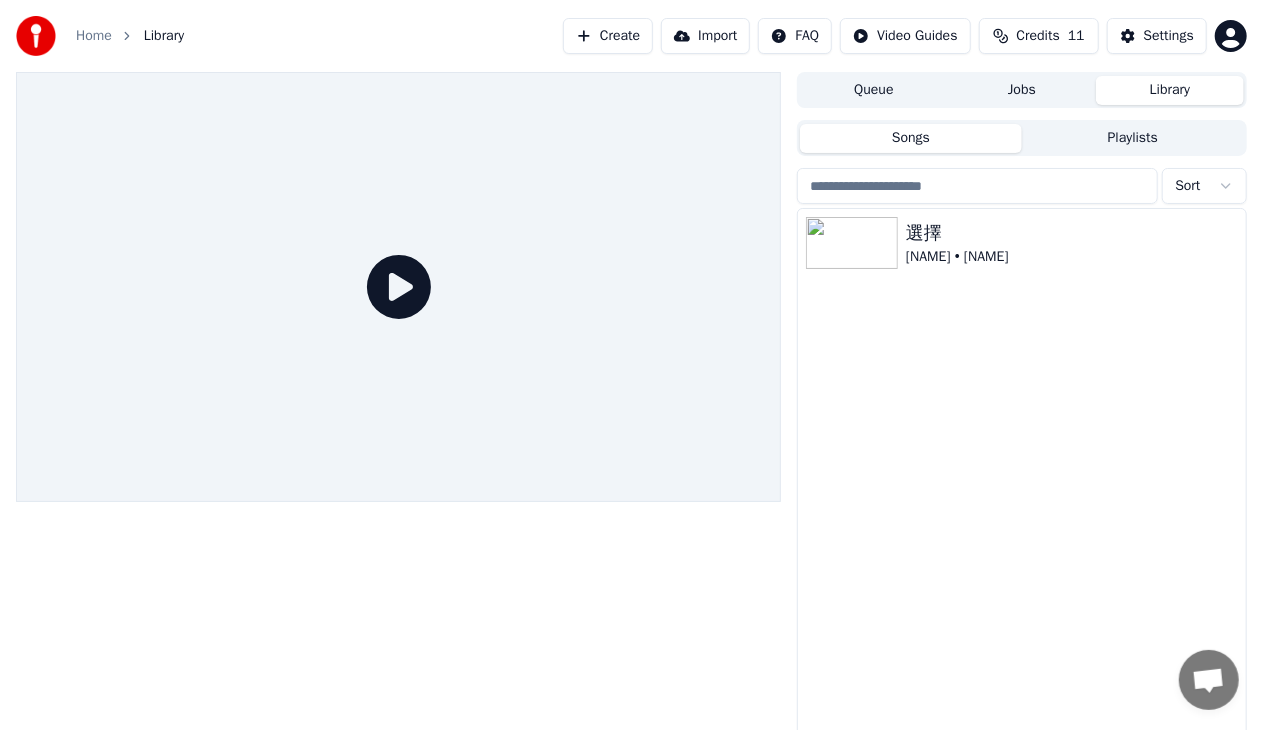 click 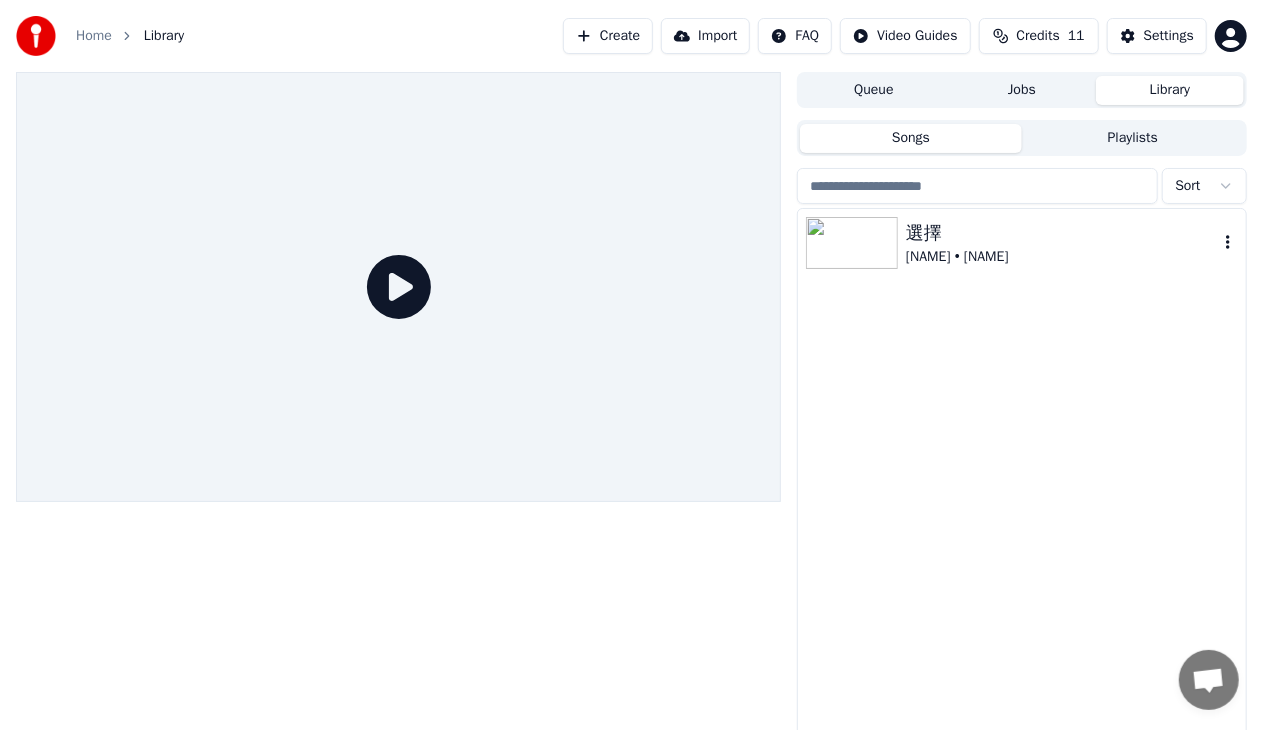 click at bounding box center [852, 243] 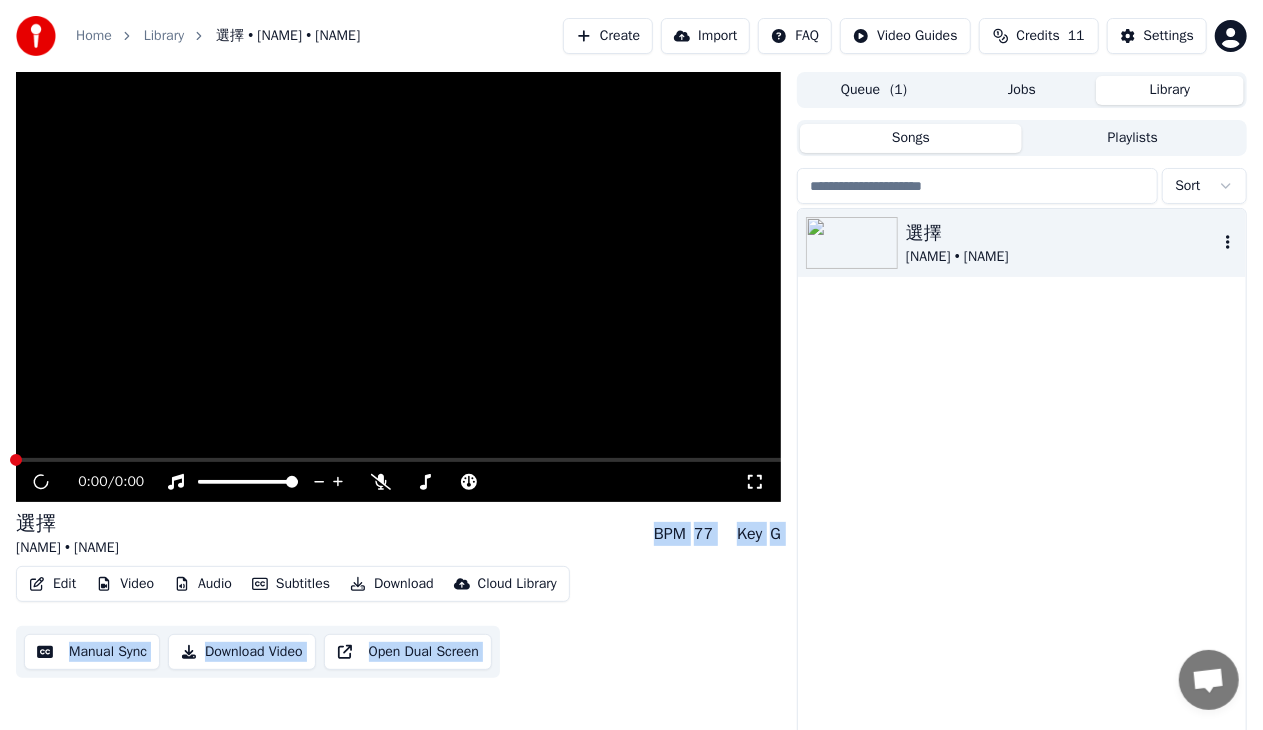 click on "選擇" at bounding box center (1062, 233) 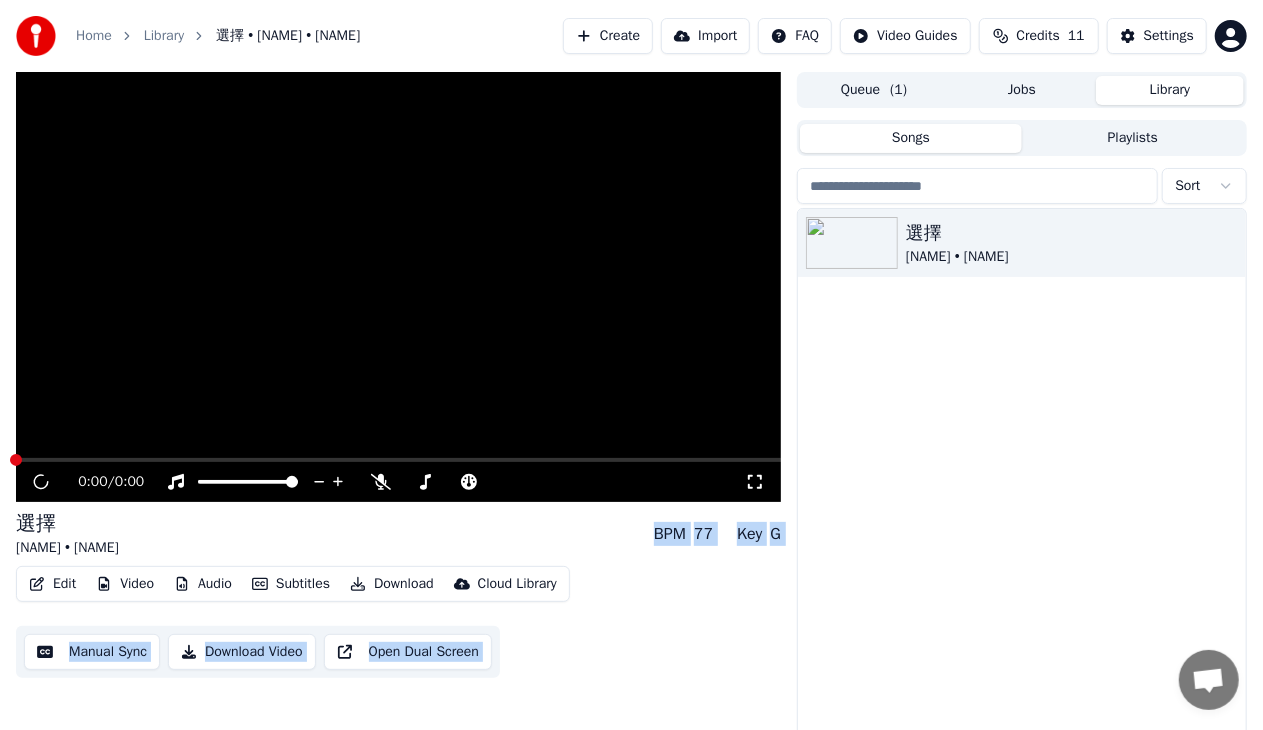 click on "Jobs" at bounding box center (1022, 90) 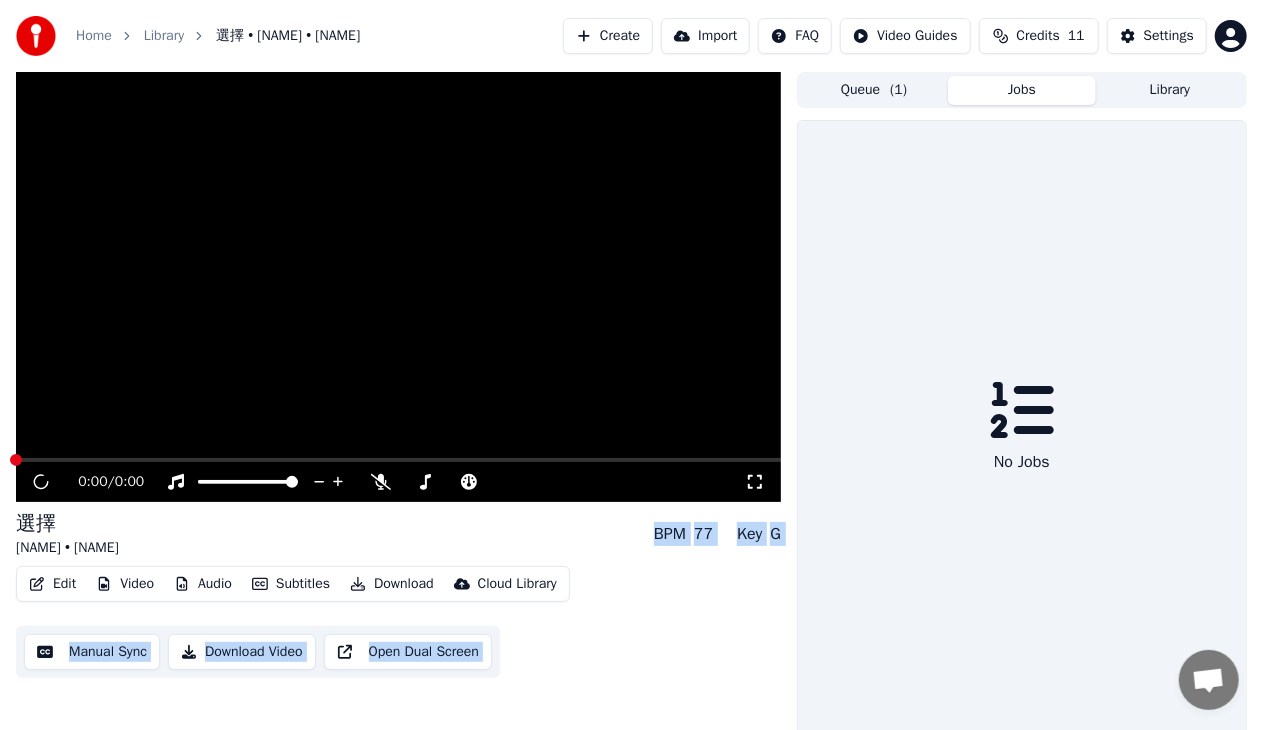 click on "( 1 )" at bounding box center [898, 90] 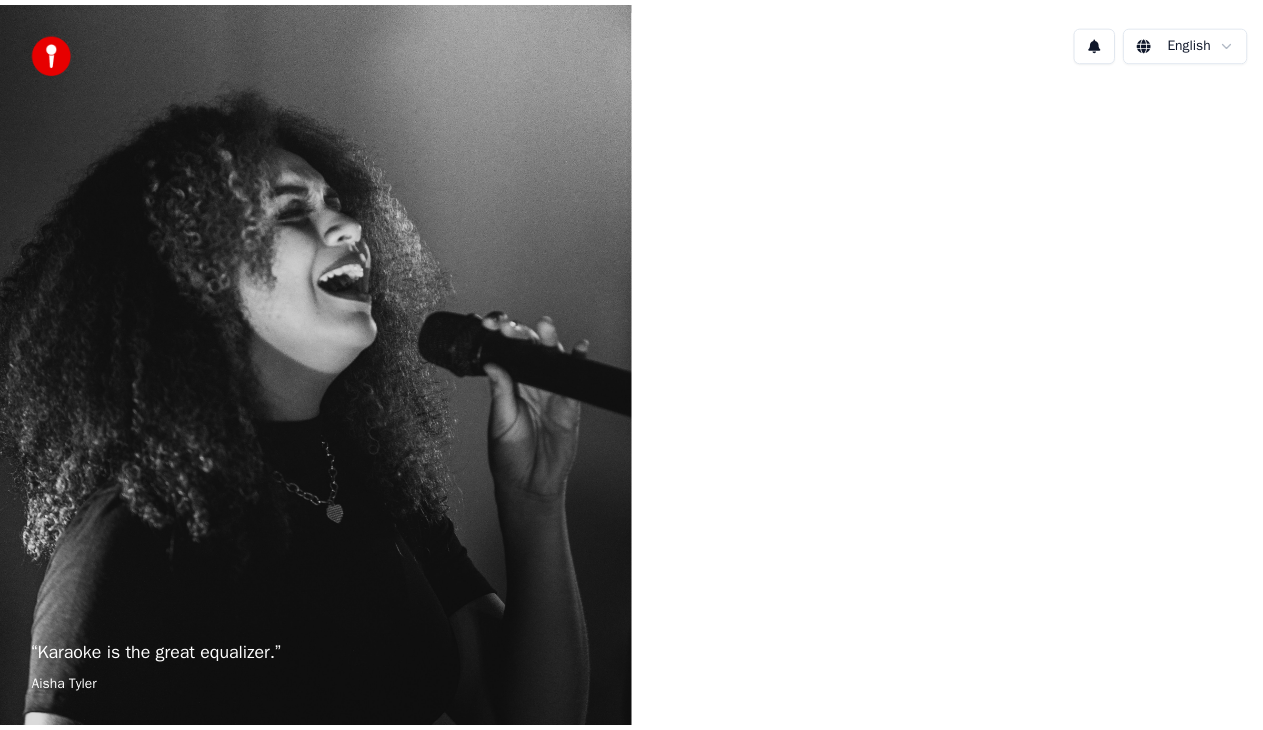scroll, scrollTop: 0, scrollLeft: 0, axis: both 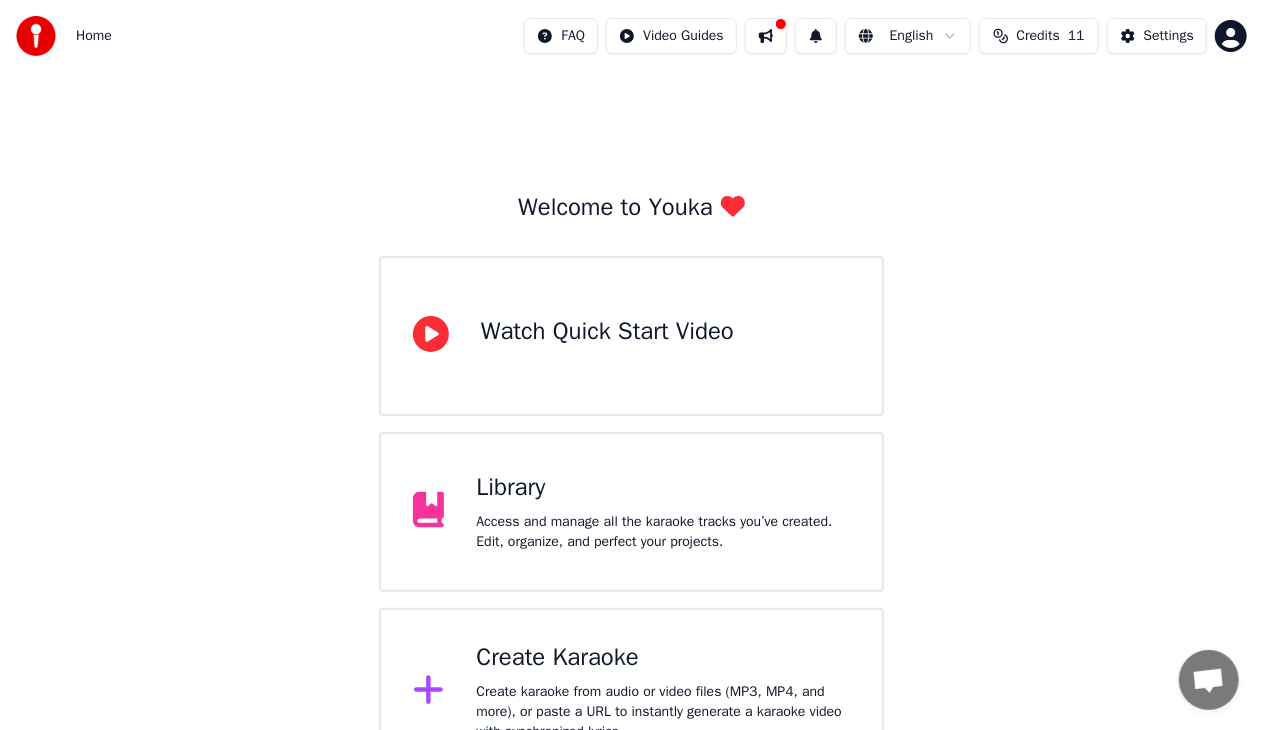 click on "Library Access and manage all the karaoke tracks you’ve created. Edit, organize, and perfect your projects." at bounding box center (631, 512) 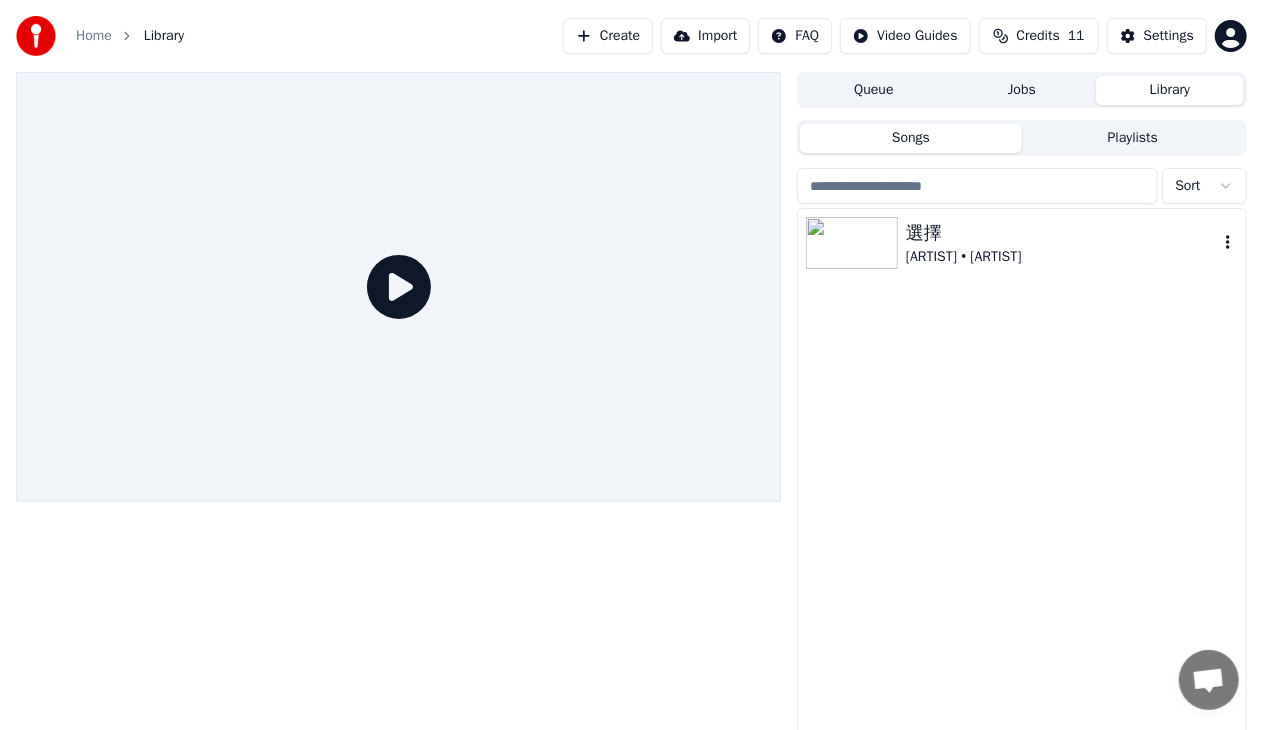 click at bounding box center (852, 243) 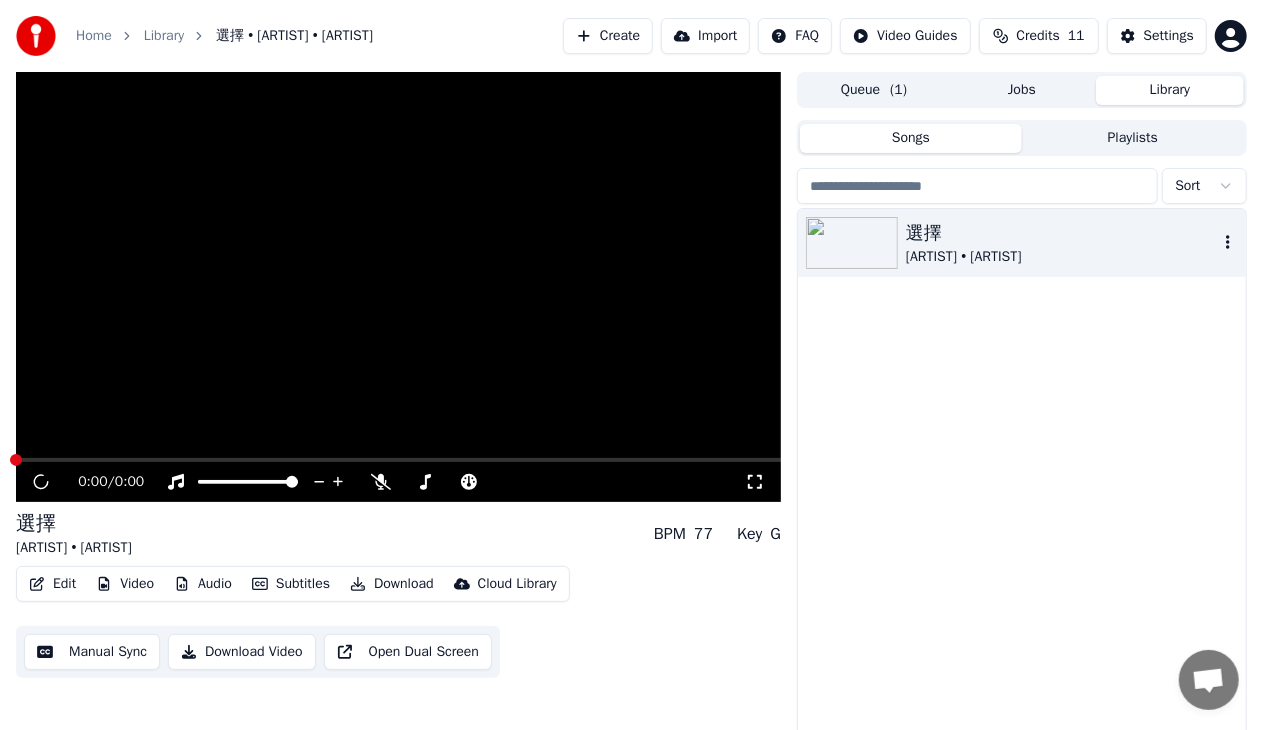 click at bounding box center [852, 243] 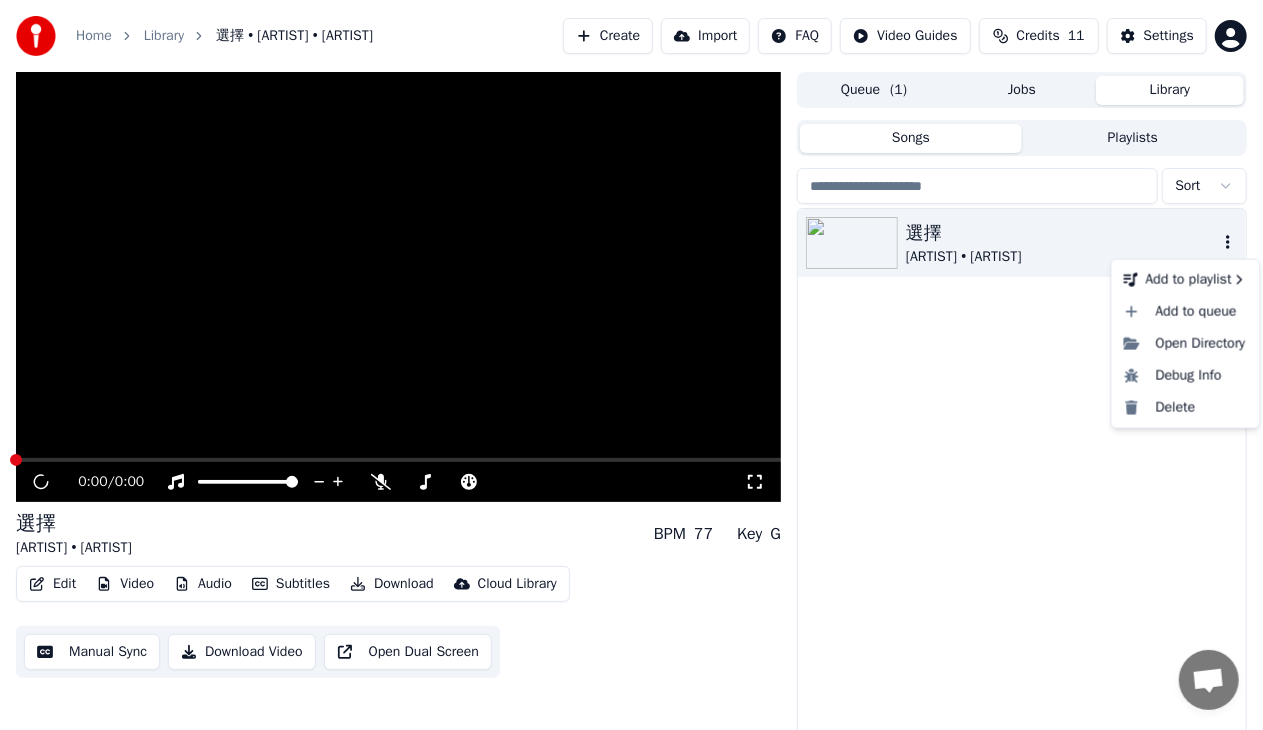 click 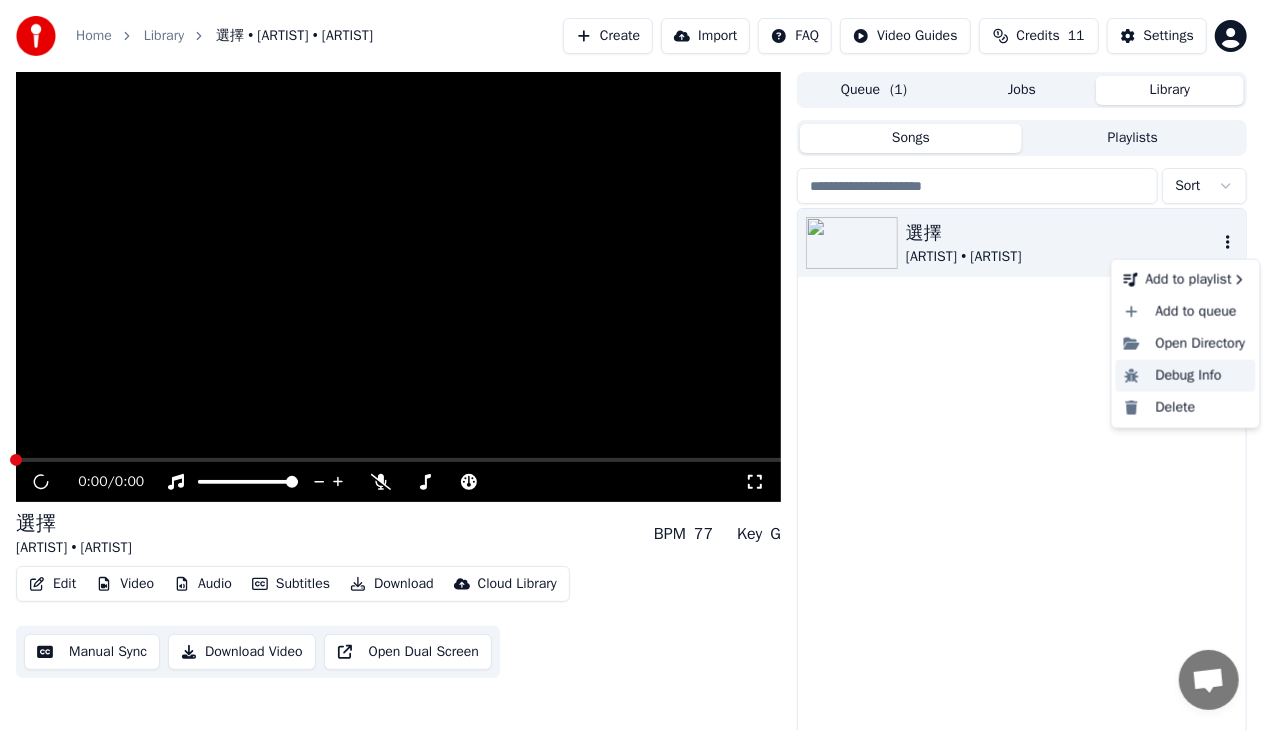 click on "Debug Info" at bounding box center (1186, 376) 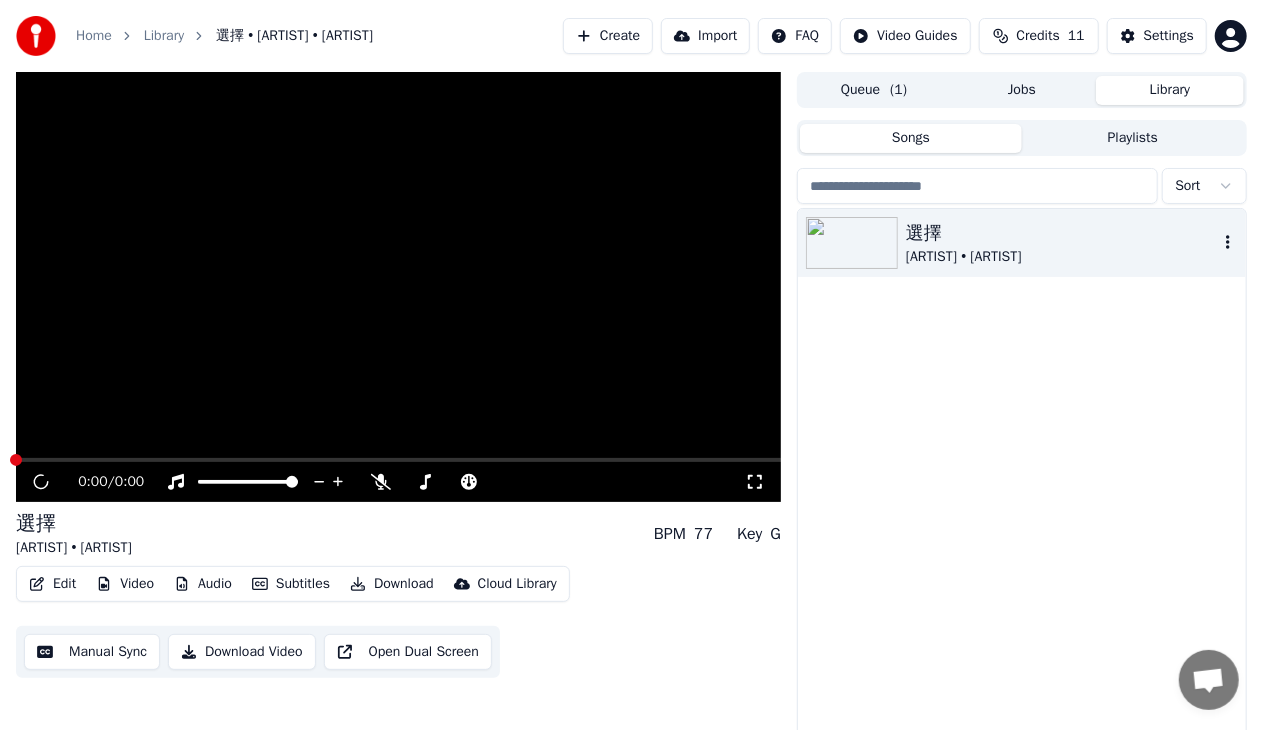 click on "0:00  /  0:00 選擇 葉蒨文 • 林子祥 BPM 77 Key G Edit Video Audio Subtitles Download Cloud Library Manual Sync Download Video Open Dual Screen Queue ( 1 ) Jobs Library Songs Playlists Sort 選擇 葉蒨文 • 林子祥" at bounding box center [631, 414] 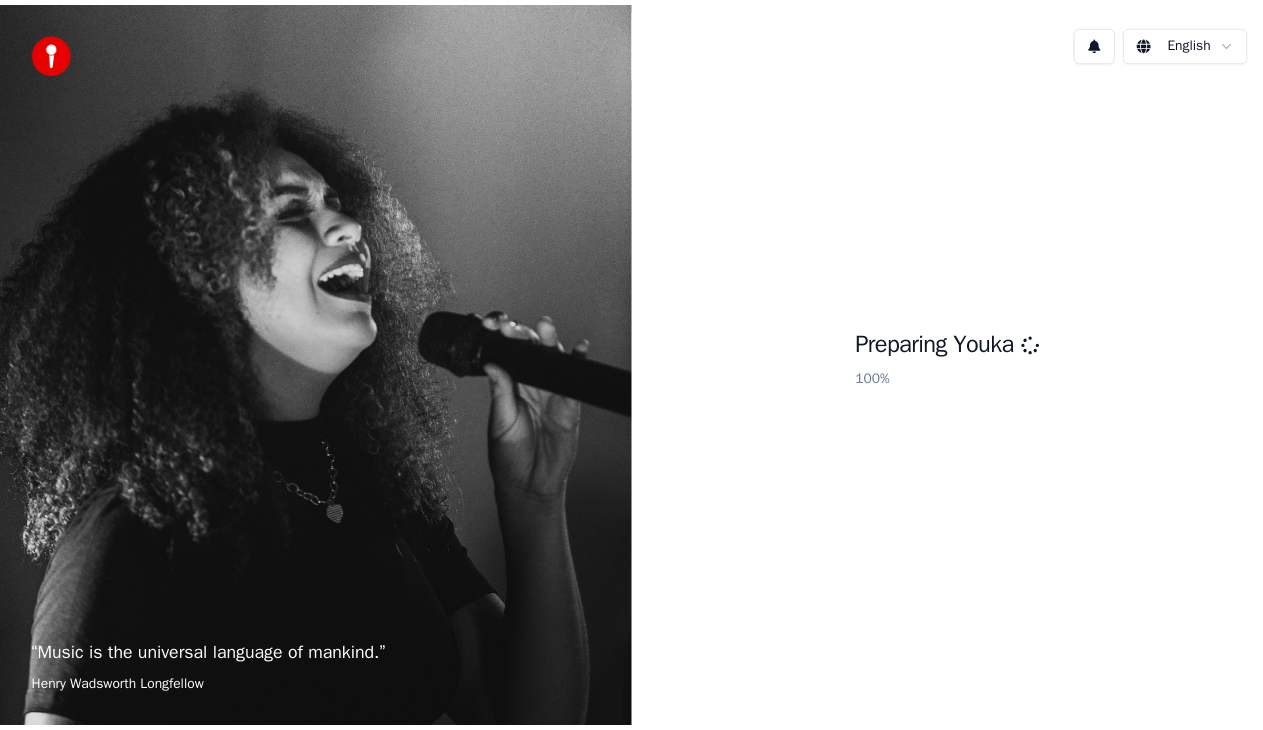 scroll, scrollTop: 0, scrollLeft: 0, axis: both 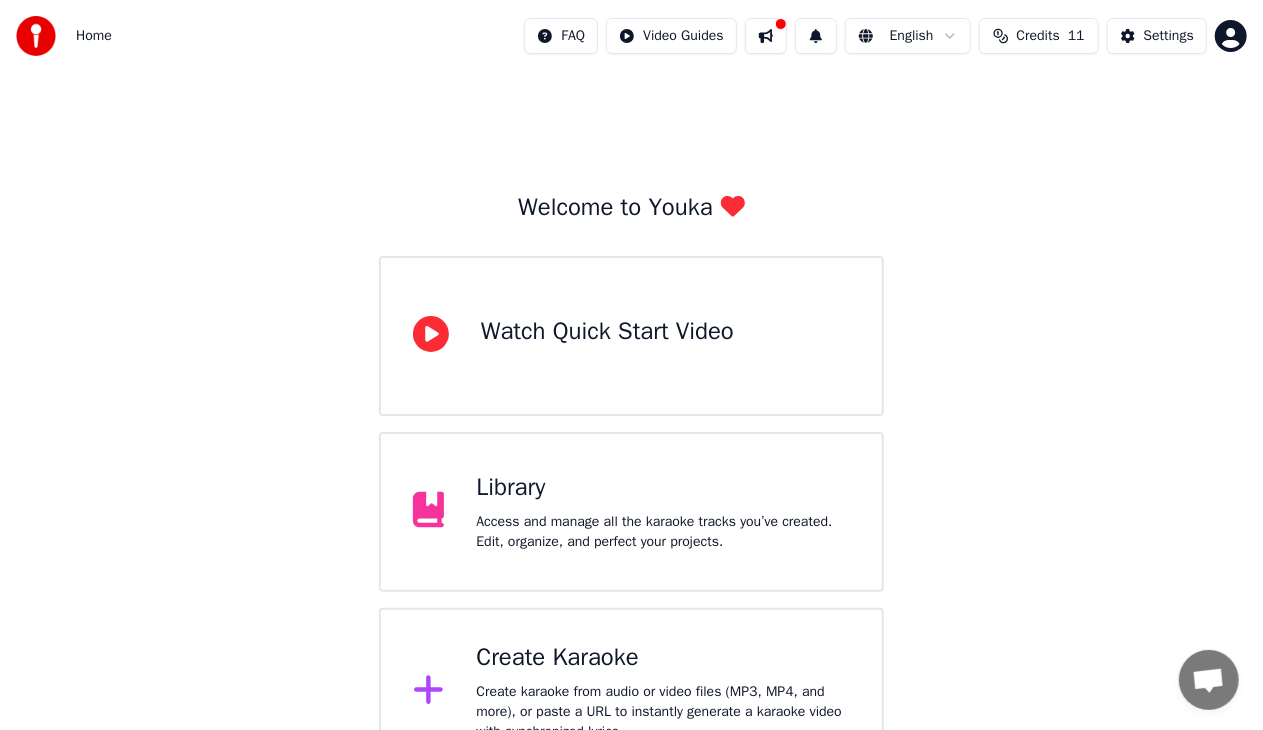 click on "Library Access and manage all the karaoke tracks you’ve created. Edit, organize, and perfect your projects." at bounding box center (663, 512) 